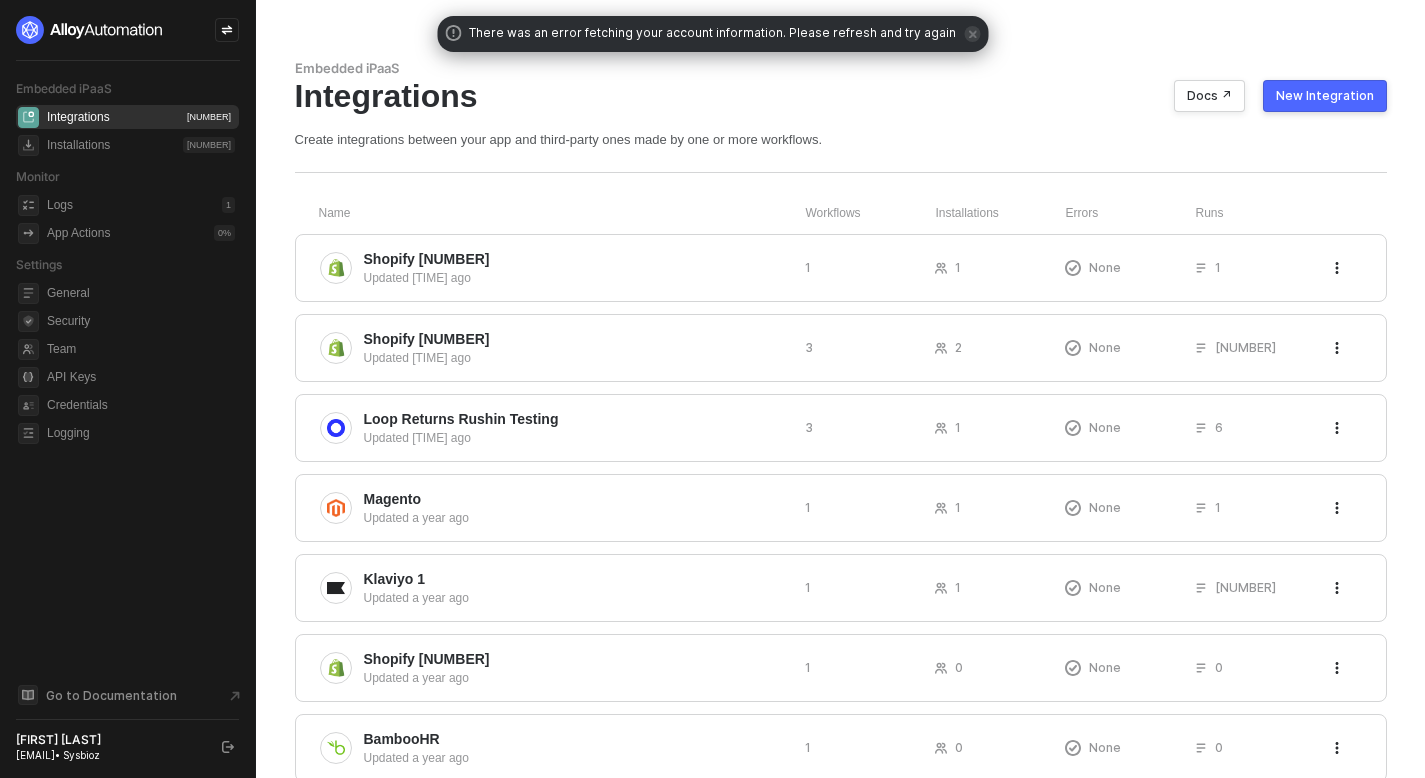 scroll, scrollTop: 0, scrollLeft: 0, axis: both 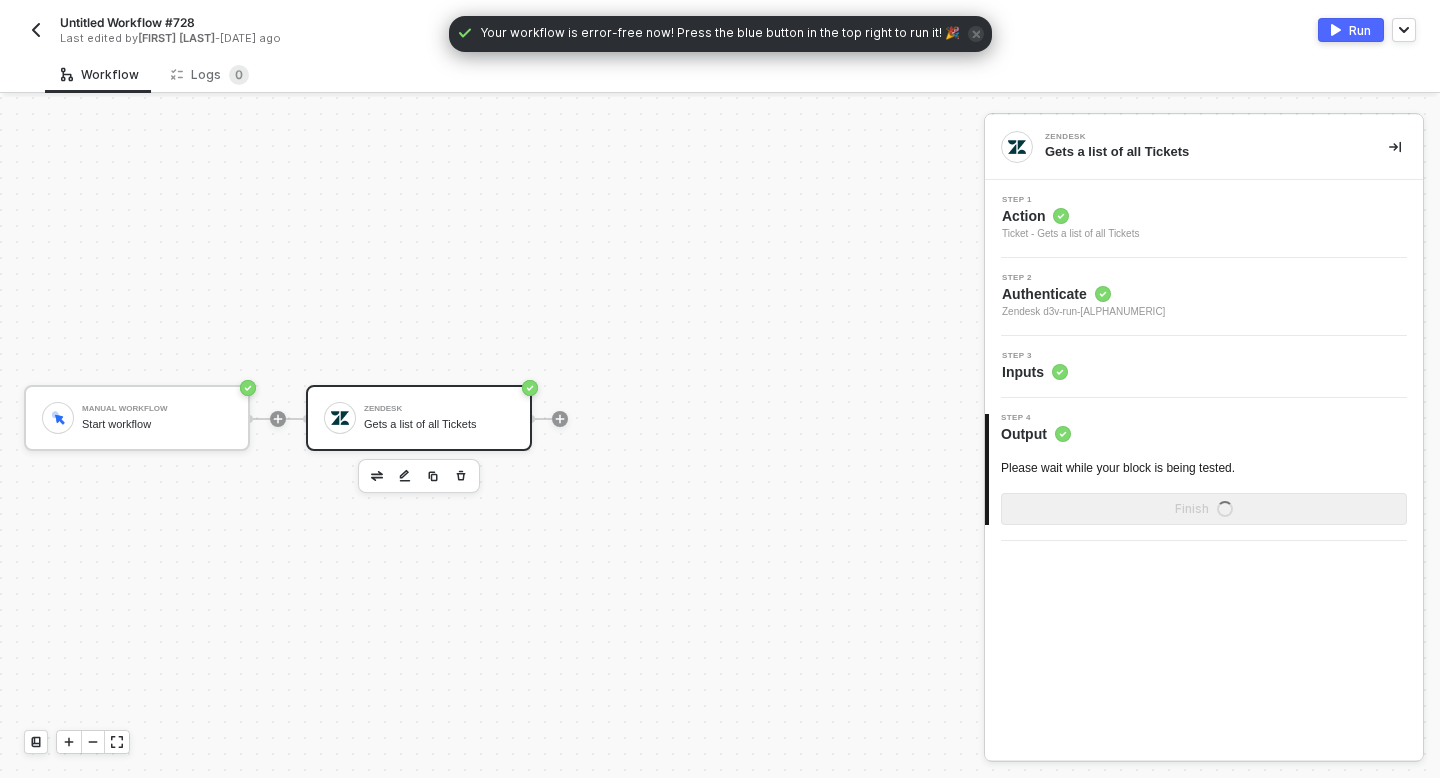click 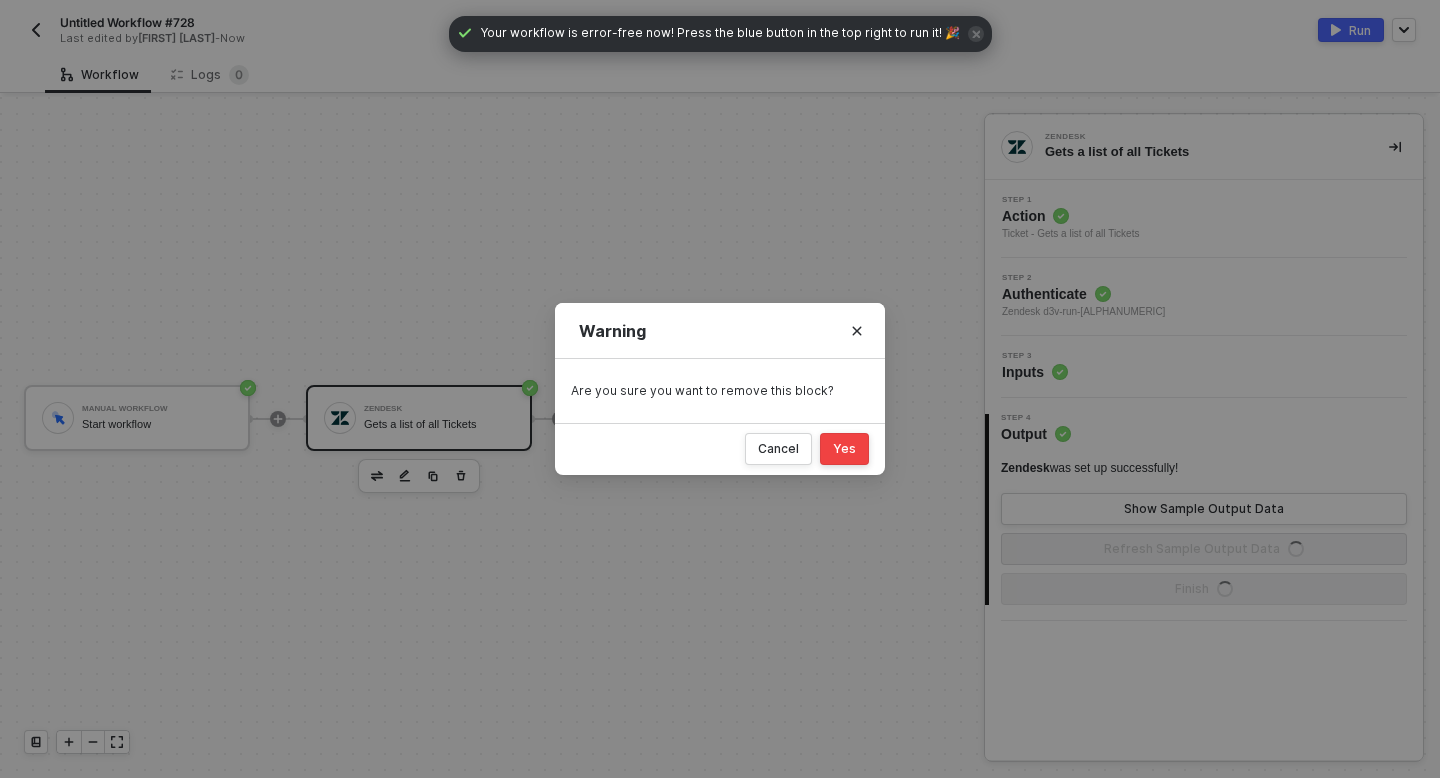 click on "Yes" at bounding box center [844, 449] 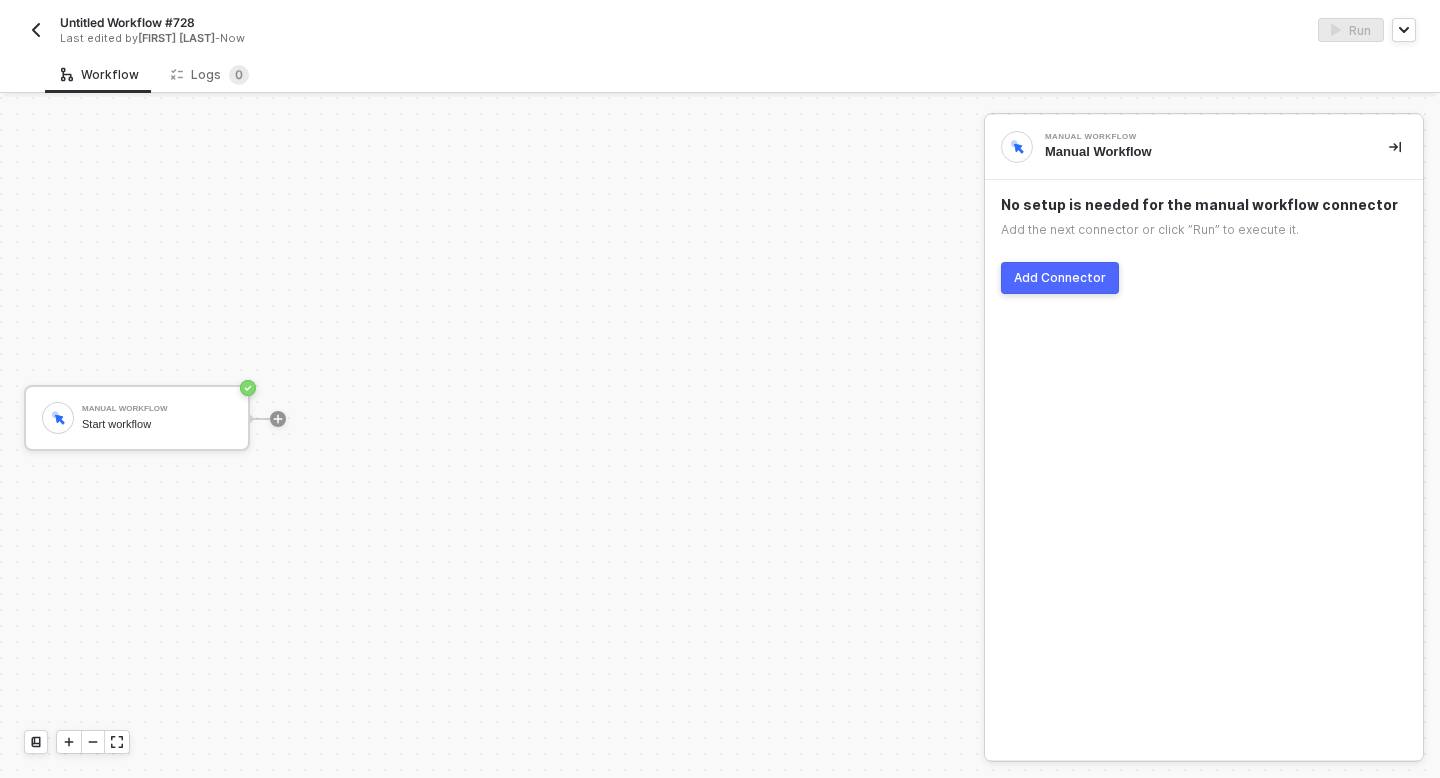 click on "Add Connector" at bounding box center (1060, 278) 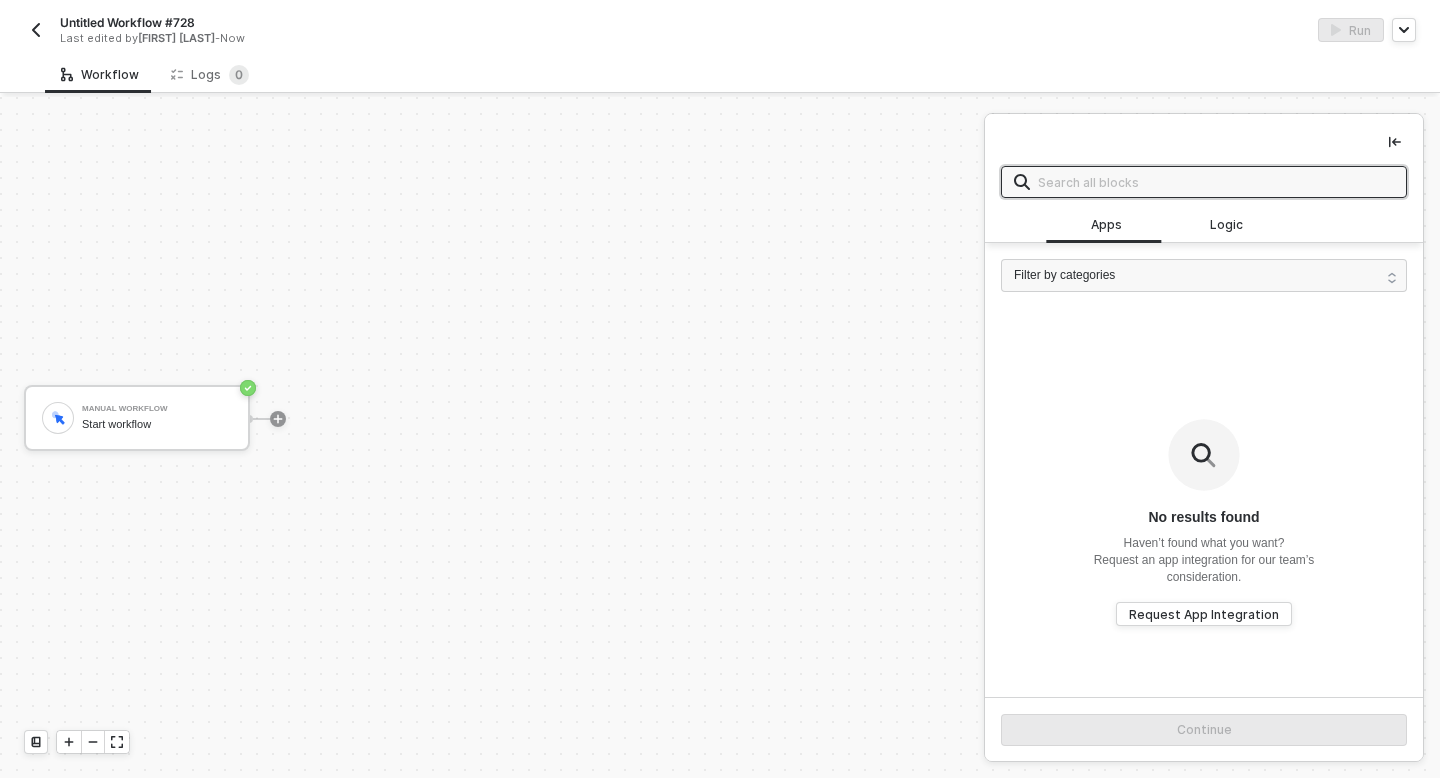 type on "d" 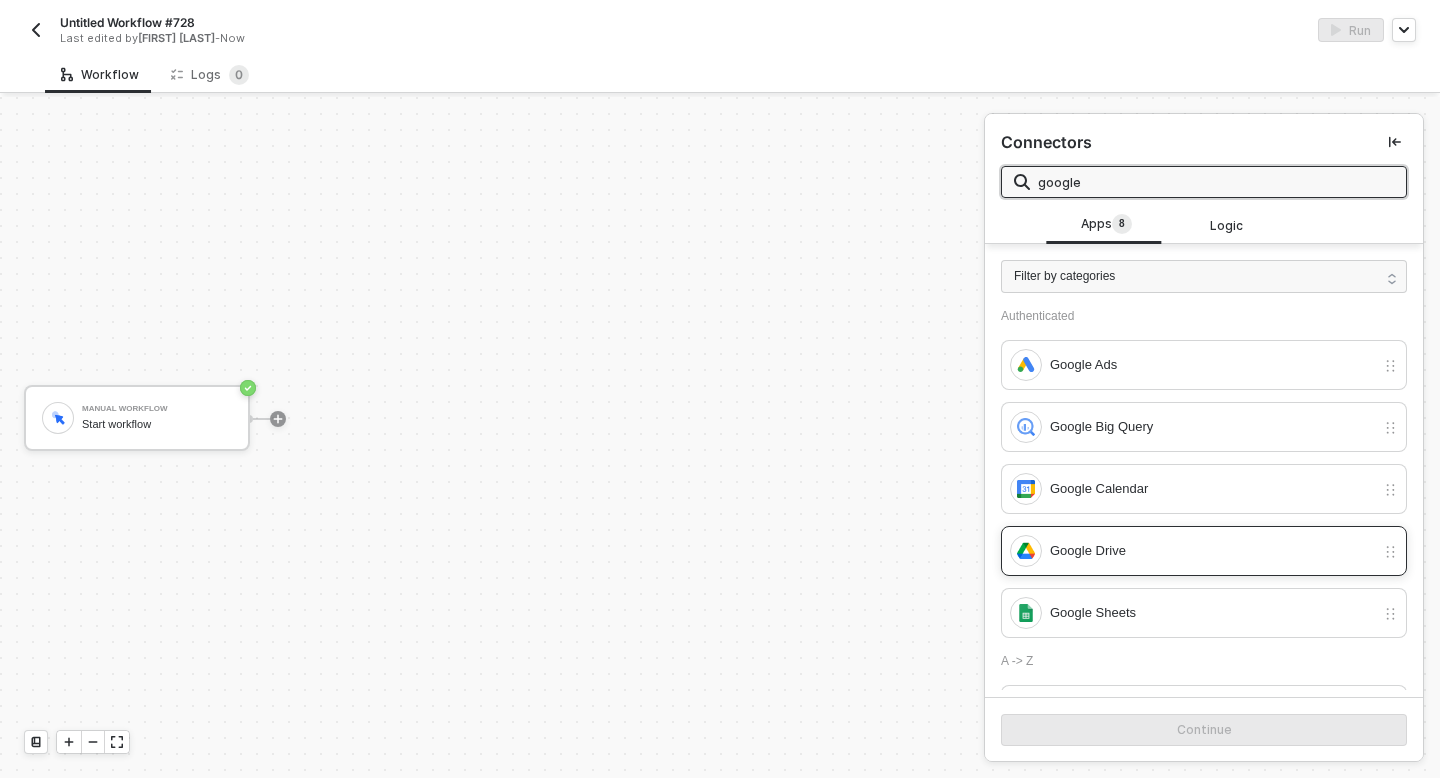 type on "google" 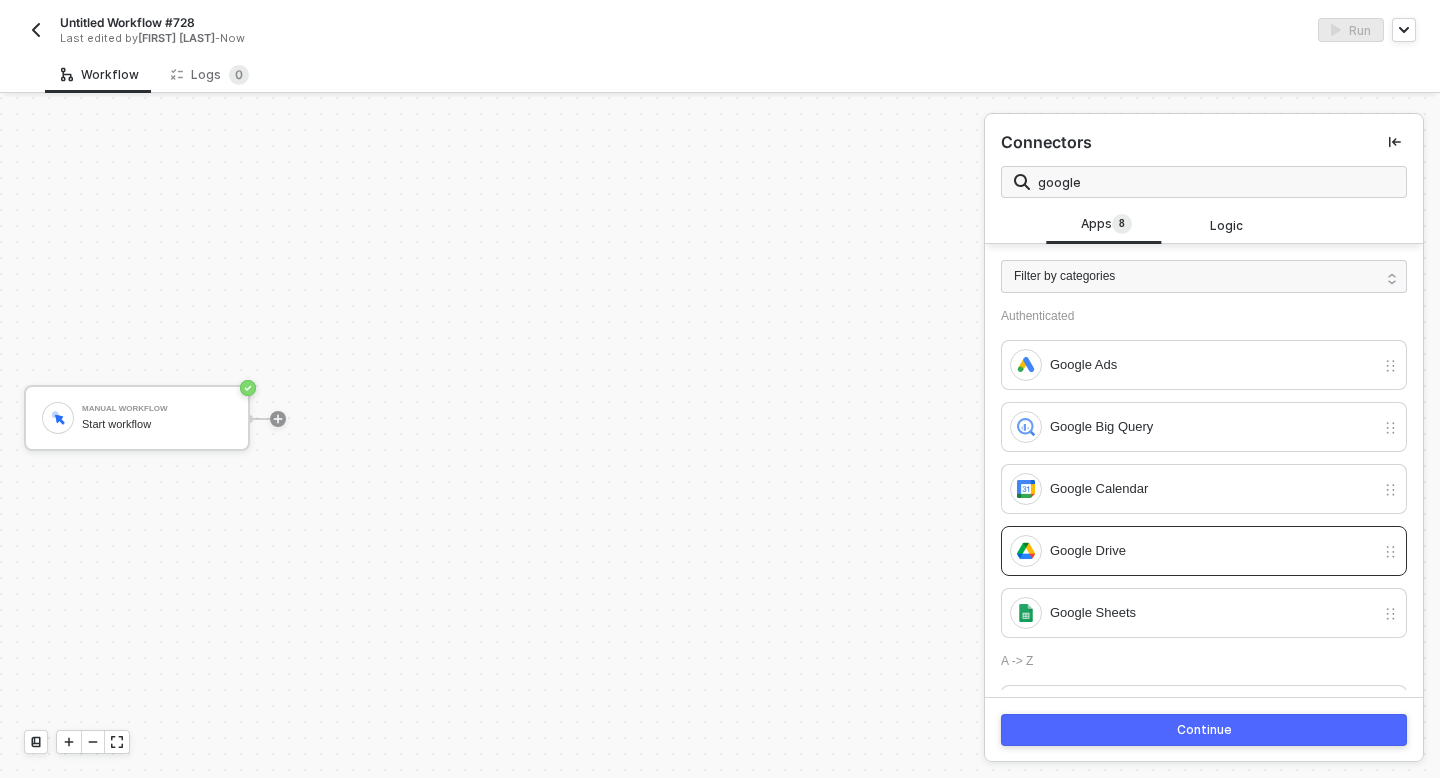 click on "Continue" at bounding box center (1204, 730) 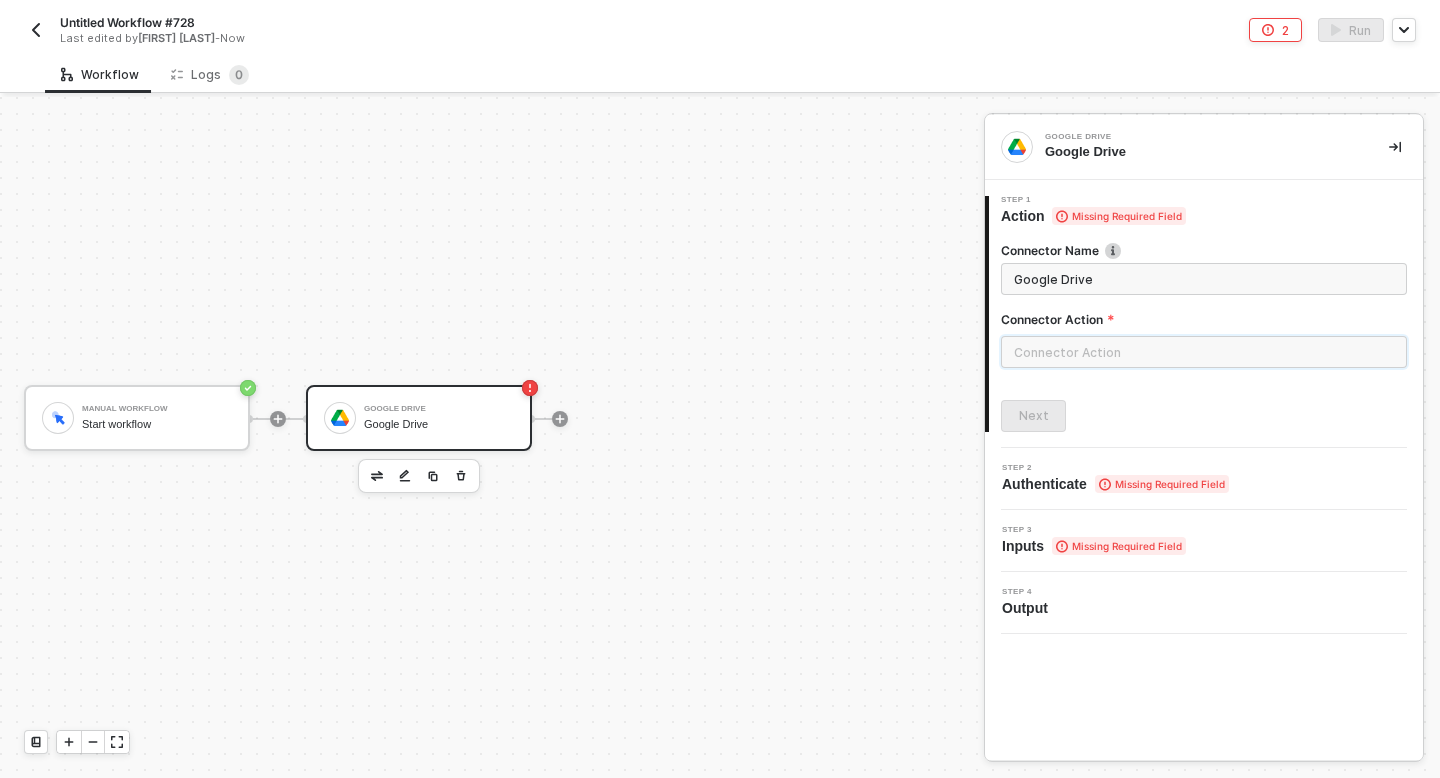 click at bounding box center (1204, 352) 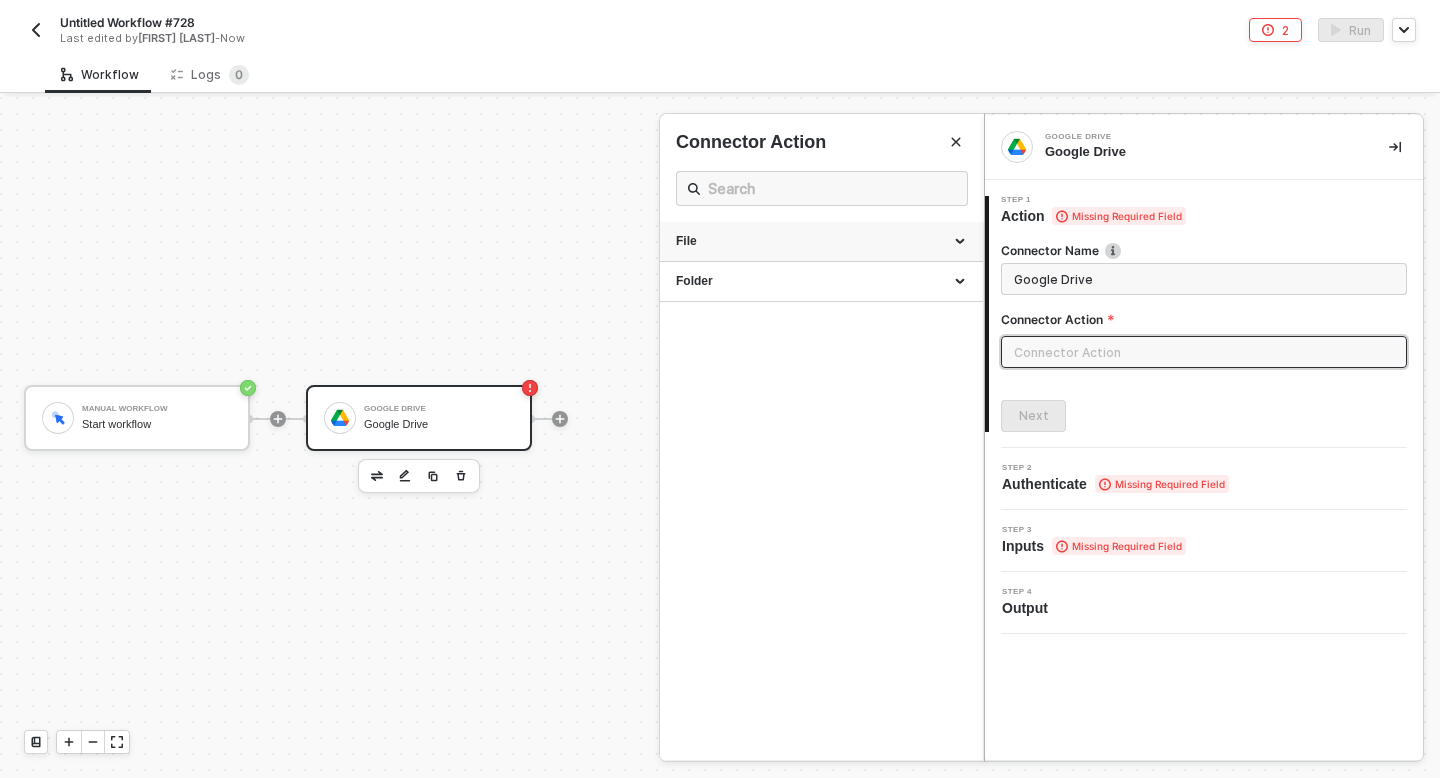 click on "File" at bounding box center [821, 241] 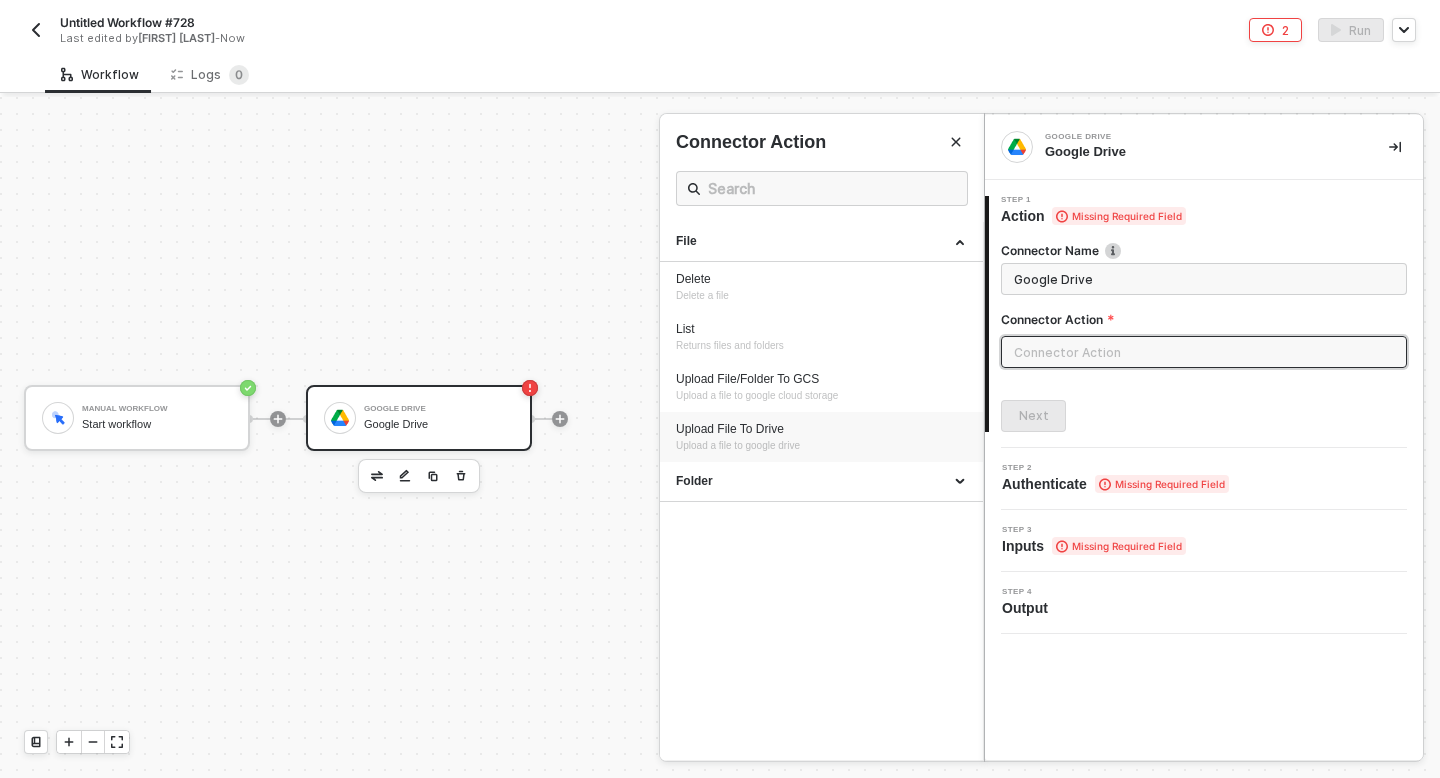 click on "Upload File To Drive" at bounding box center (821, 429) 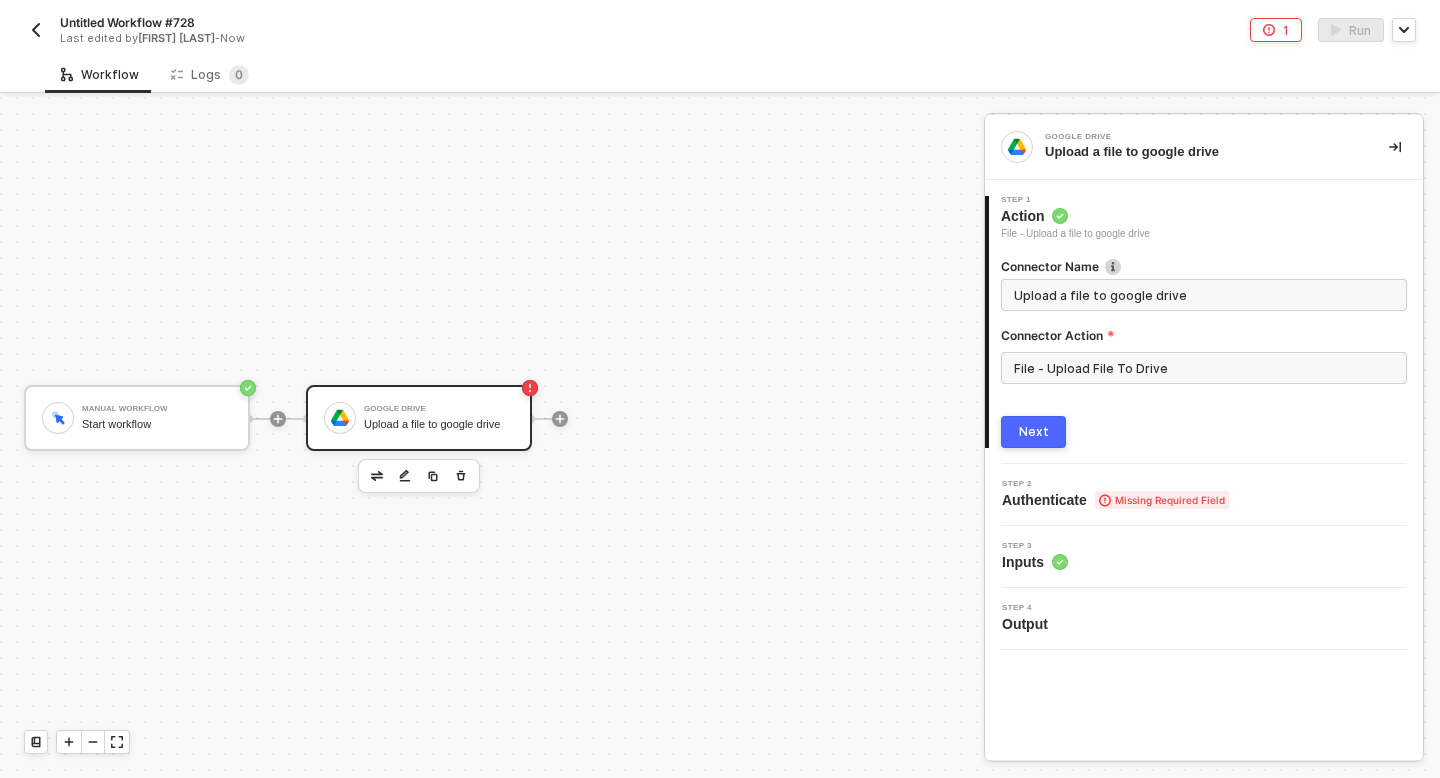 click on "Next" at bounding box center (1034, 432) 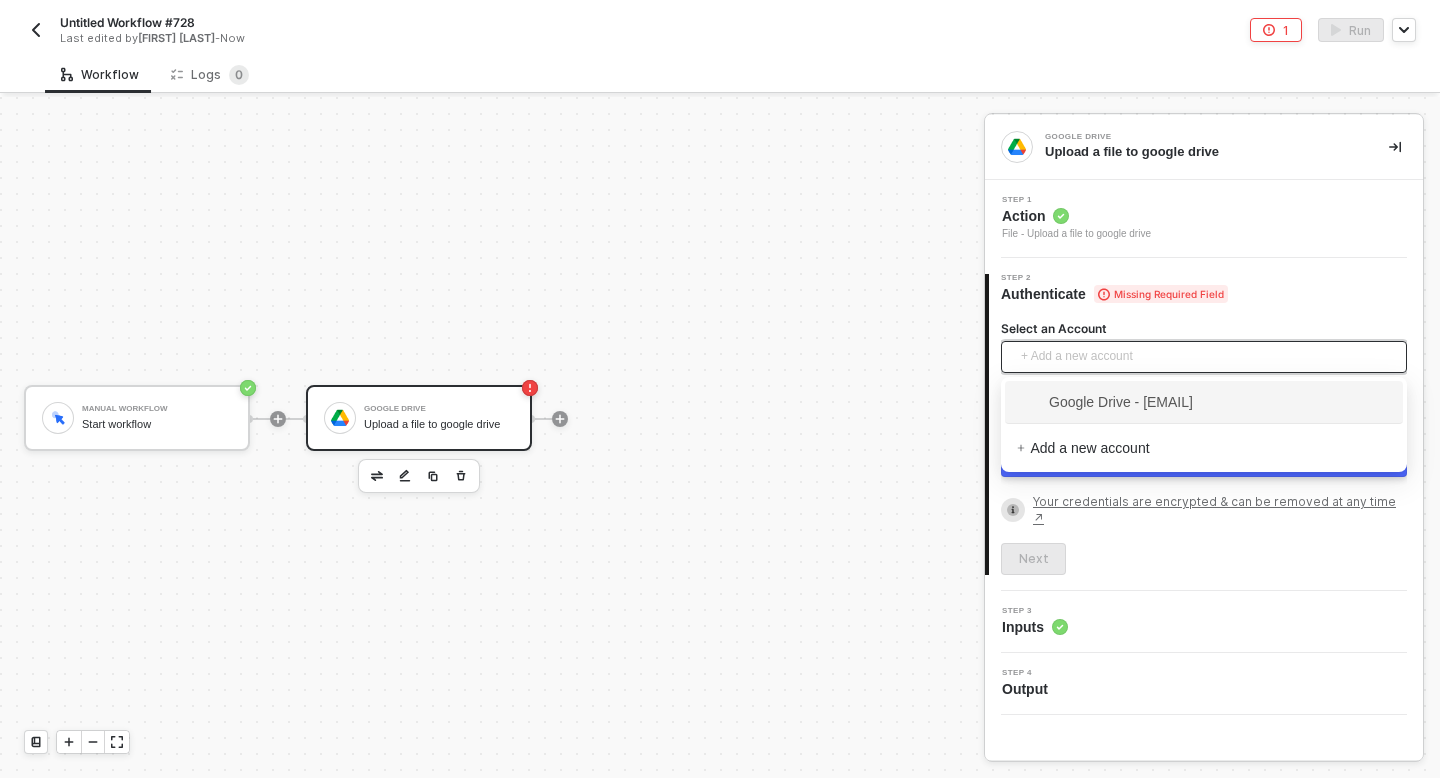 click on "+ Add a new account" at bounding box center [1208, 357] 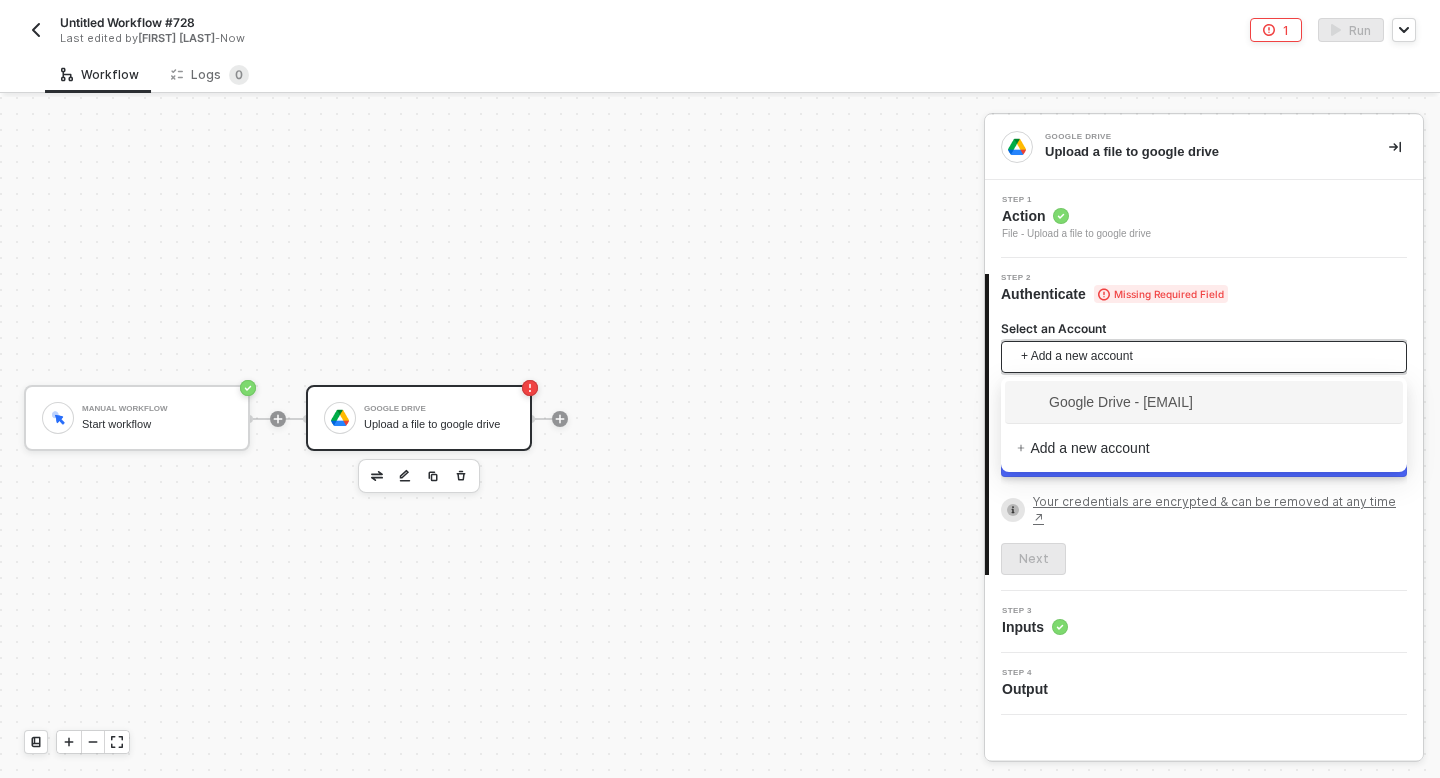 click on "Manual Workflow Start workflow Google Drive Upload a file to google drive" at bounding box center (487, 419) 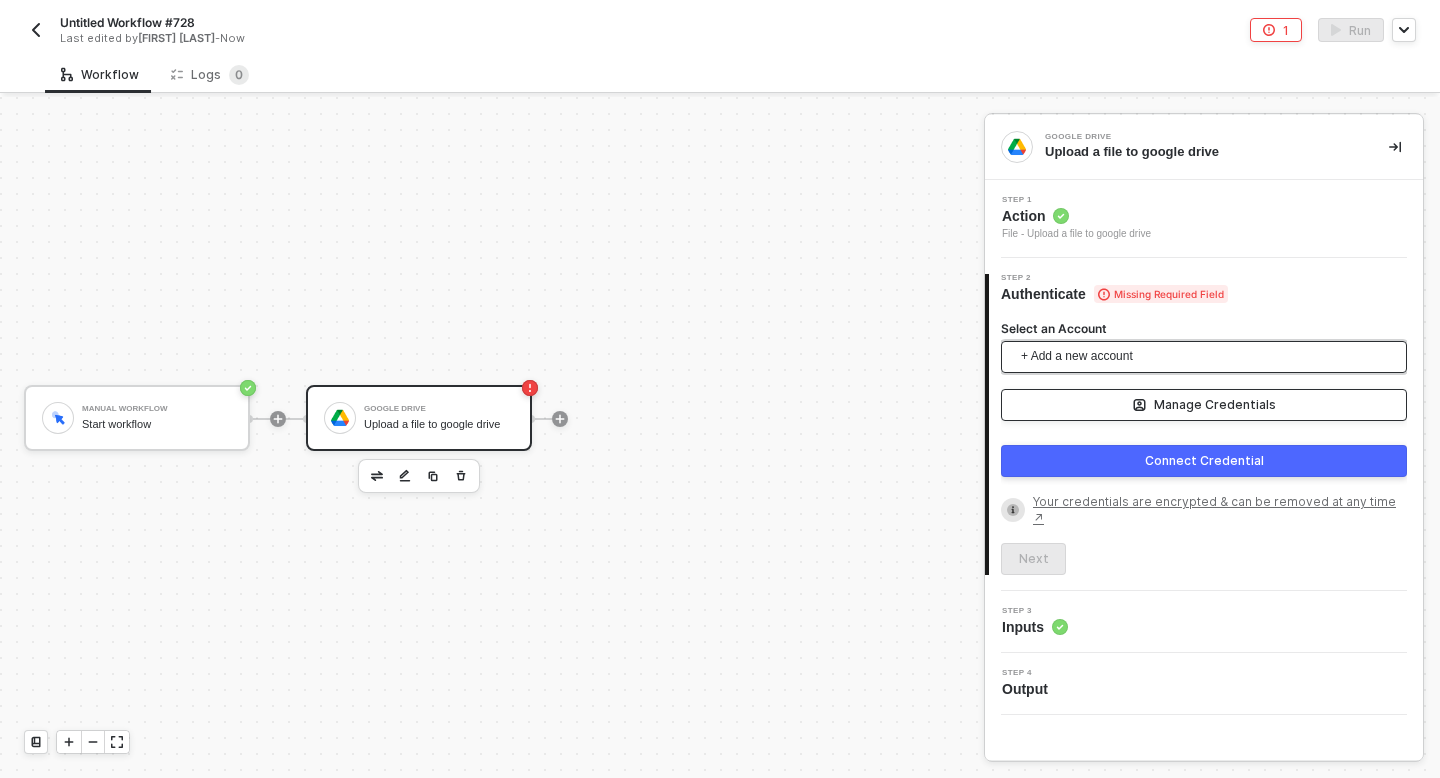 drag, startPoint x: 1067, startPoint y: 405, endPoint x: 1056, endPoint y: 341, distance: 64.93843 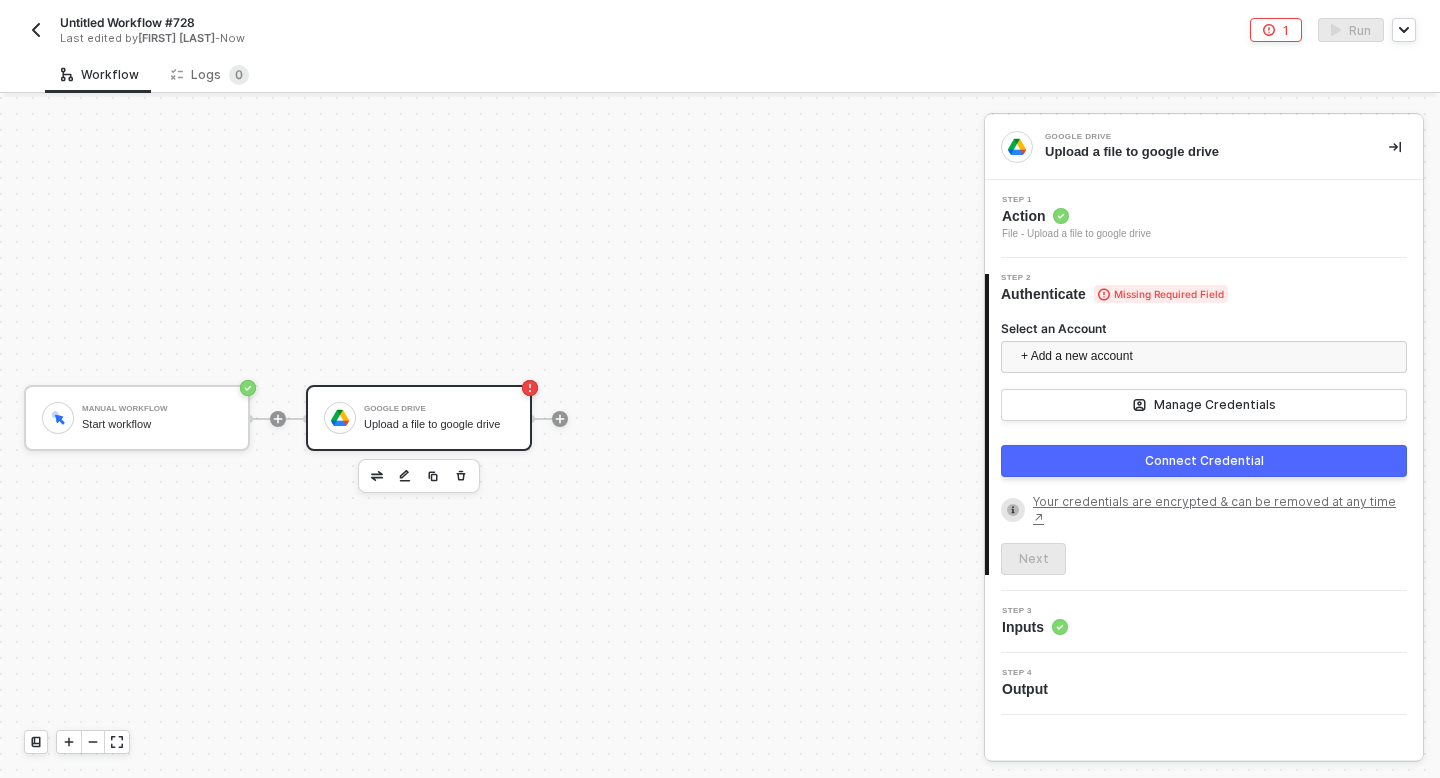 click on "Connect Credential" at bounding box center [1204, 461] 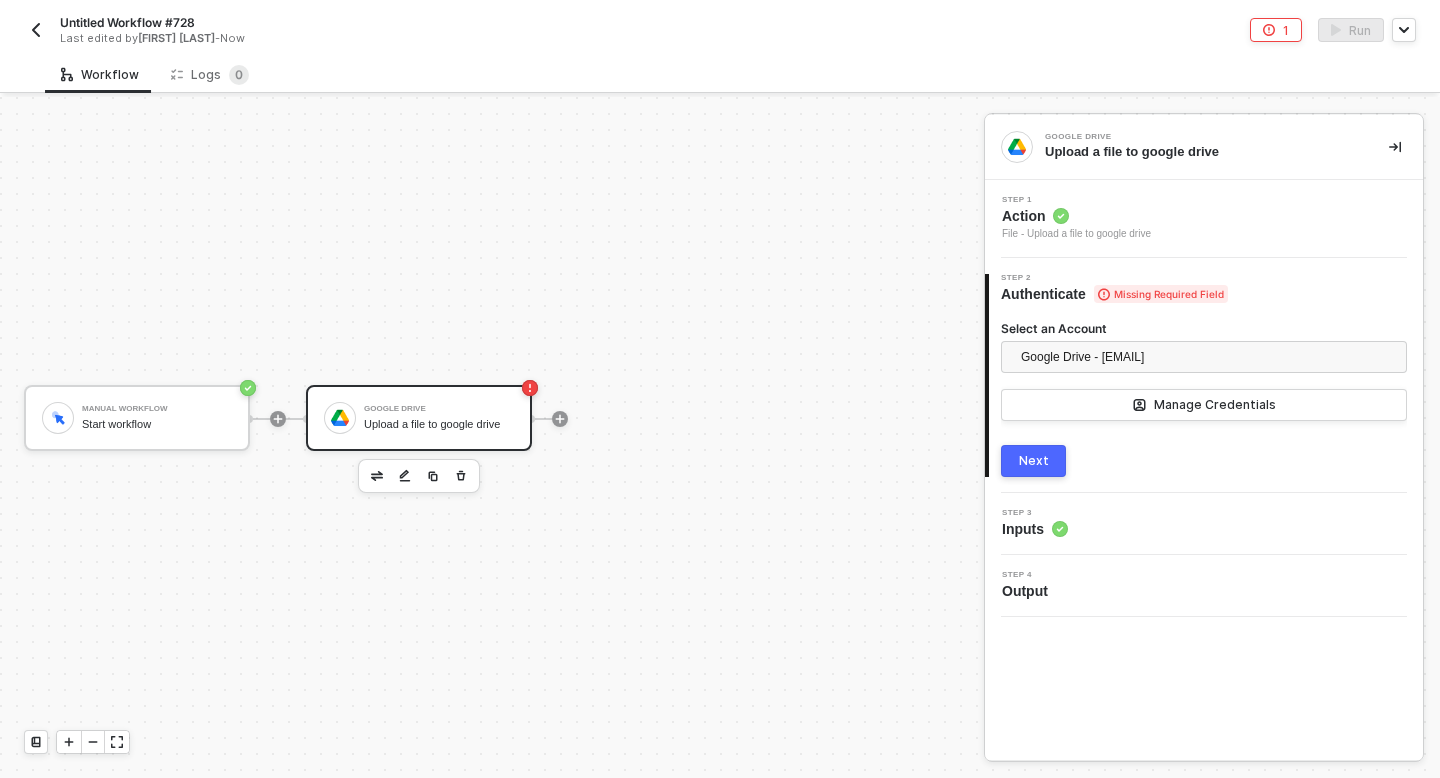 click on "2 Step 2 Authenticate      Missing Required Field Select an Account Google Drive - [EMAIL]   Manage Credentials Next" at bounding box center (1204, 375) 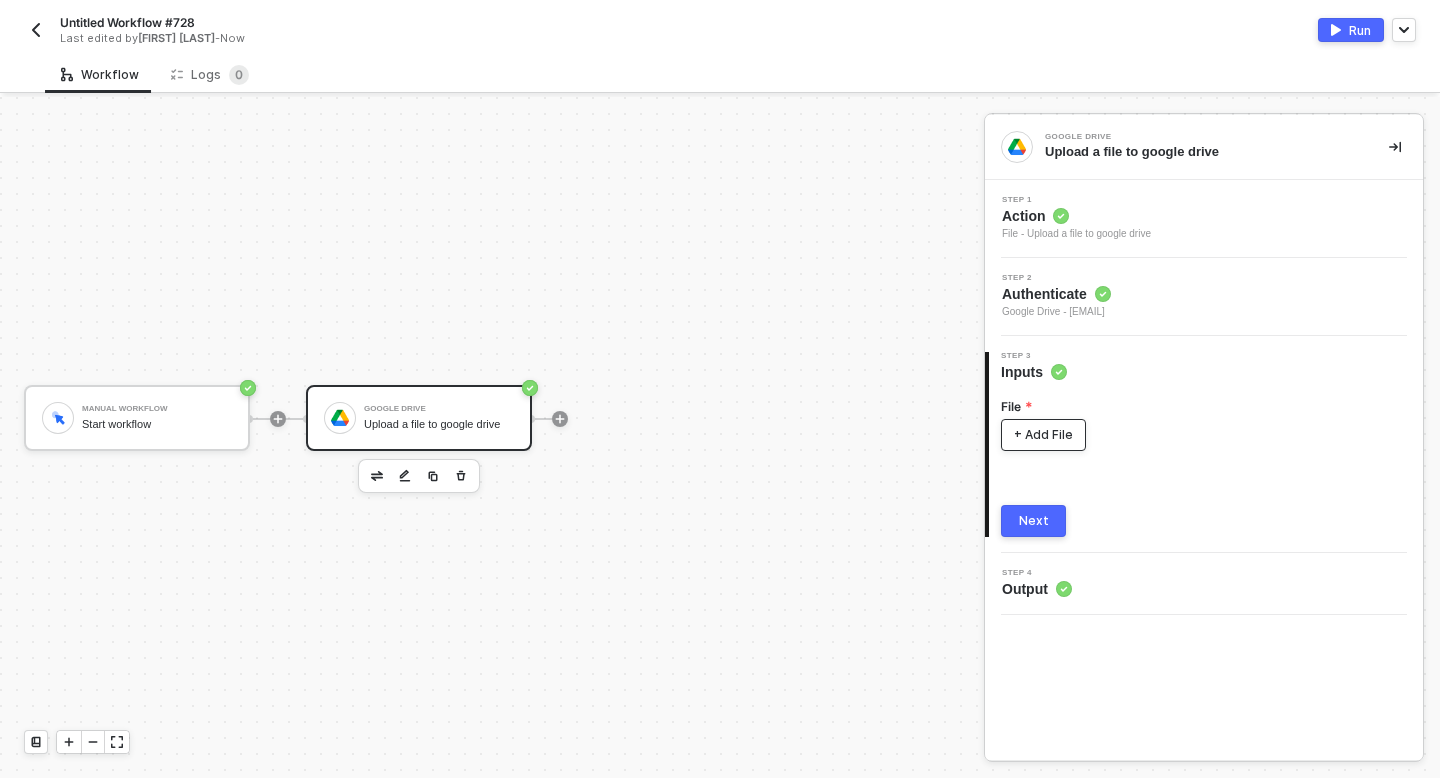 click on "+ Add File" at bounding box center (1043, 435) 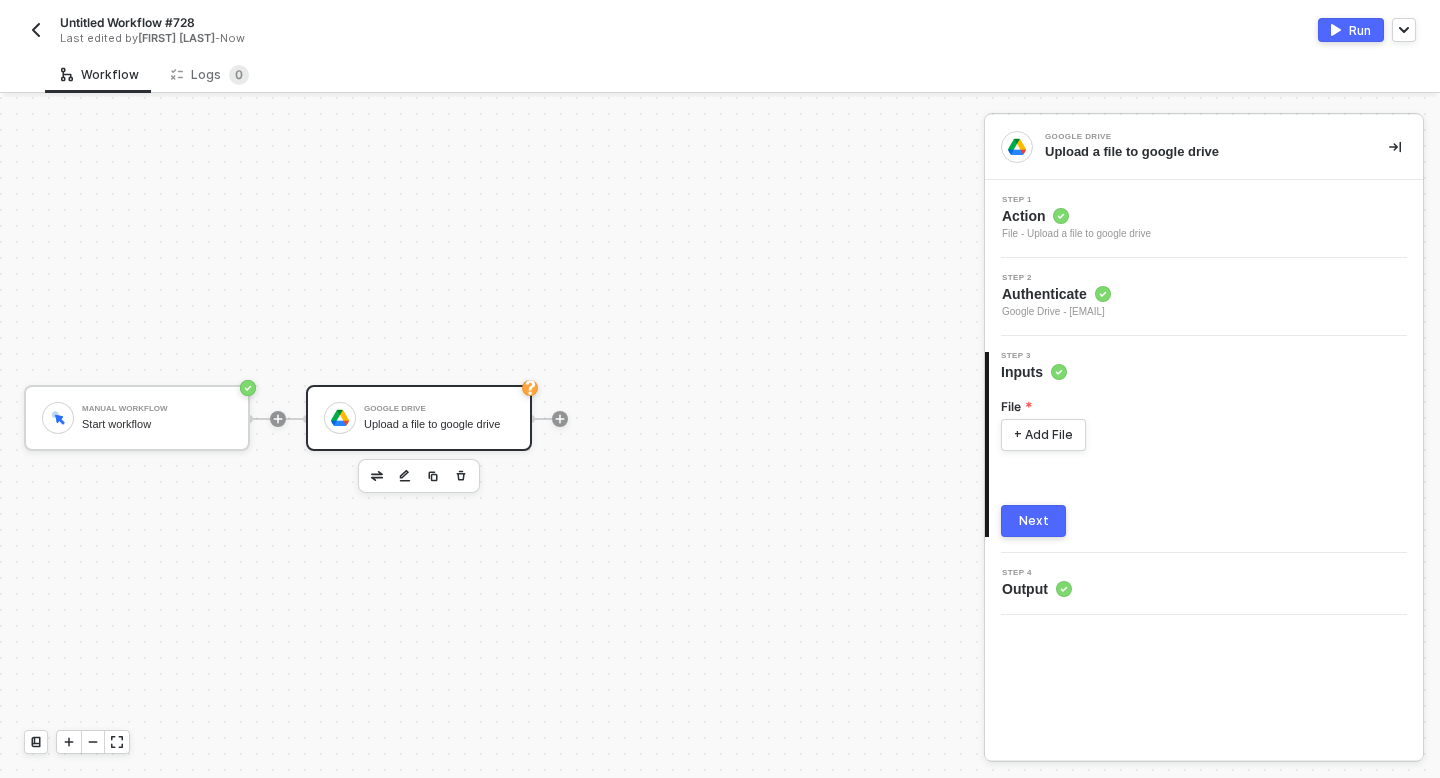 click on "4 Step 4 Output" at bounding box center (1204, 584) 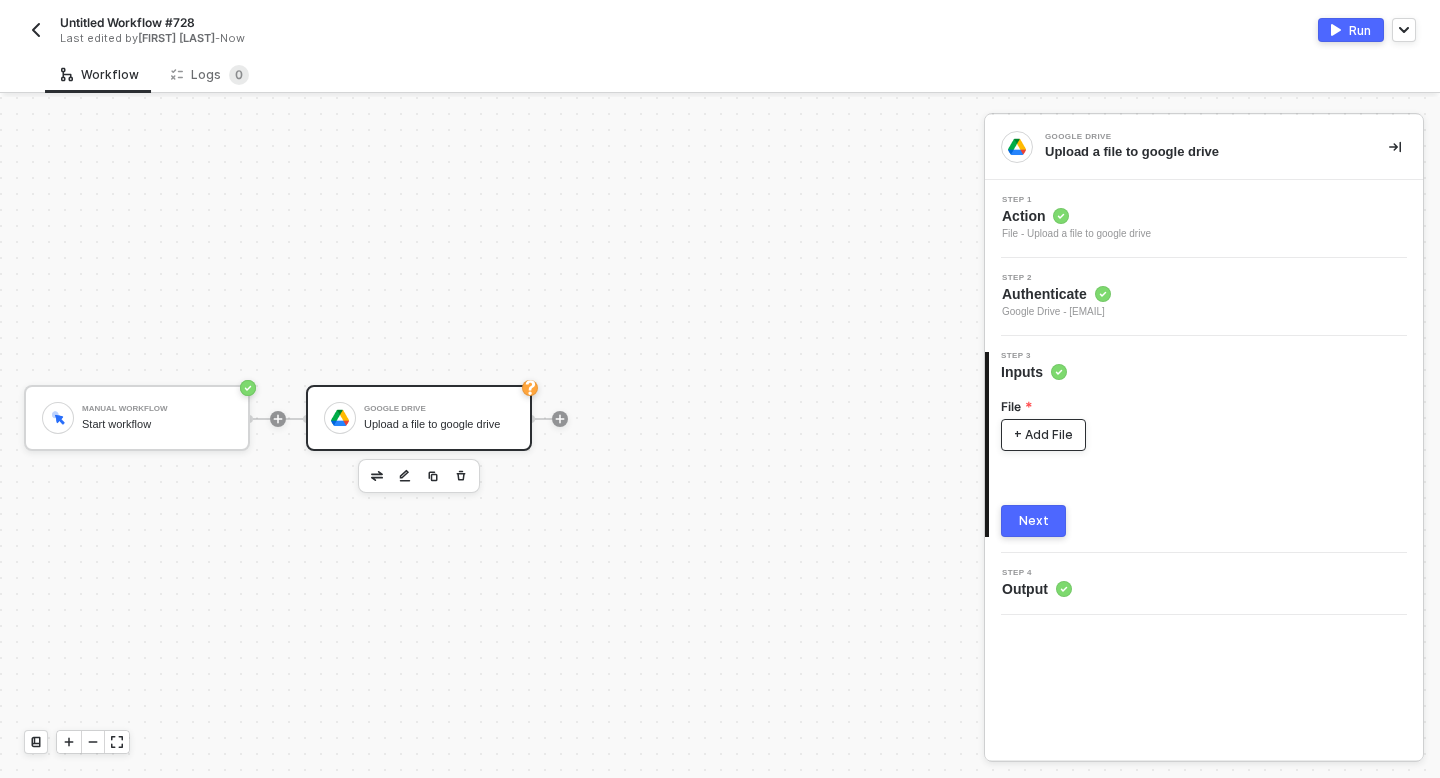 click on "+ Add File" at bounding box center [1043, 435] 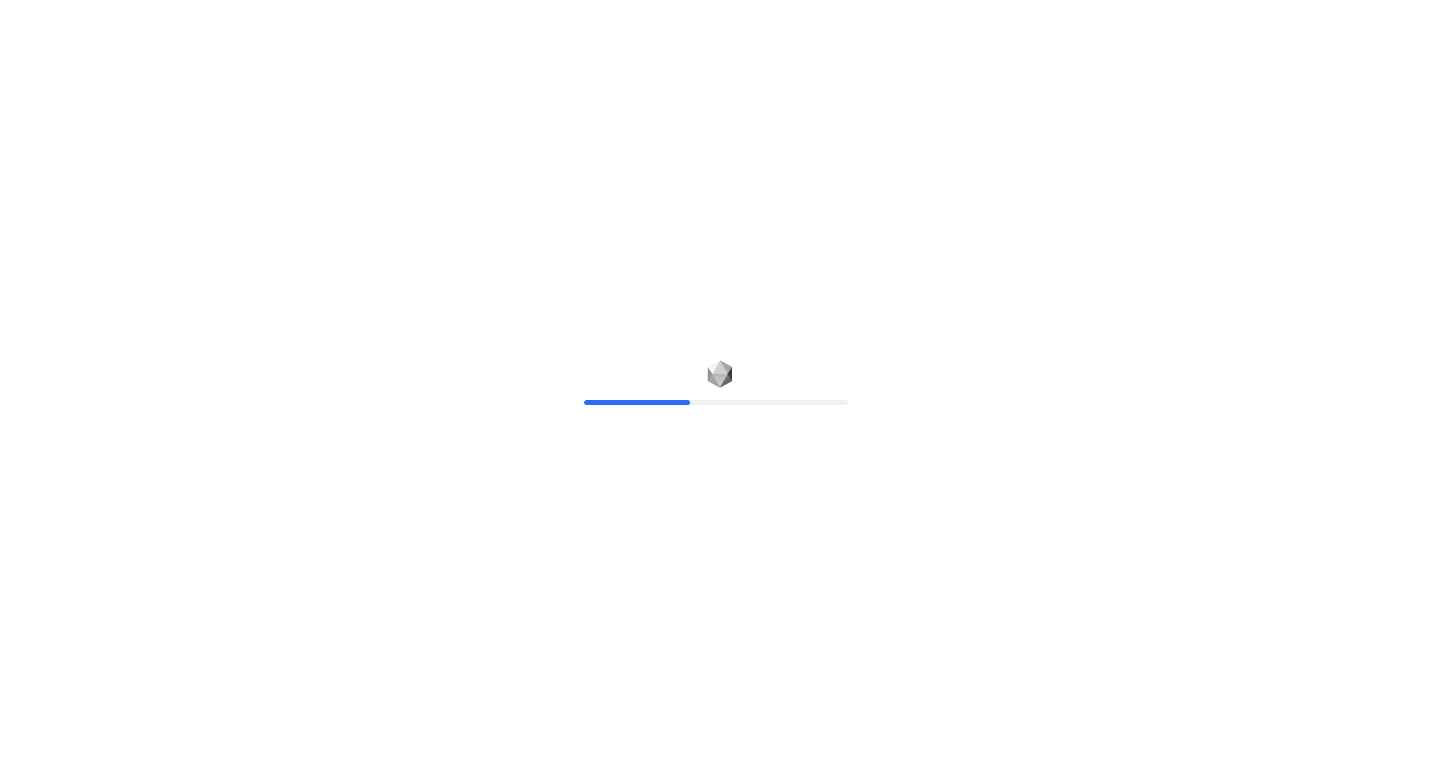 scroll, scrollTop: 0, scrollLeft: 0, axis: both 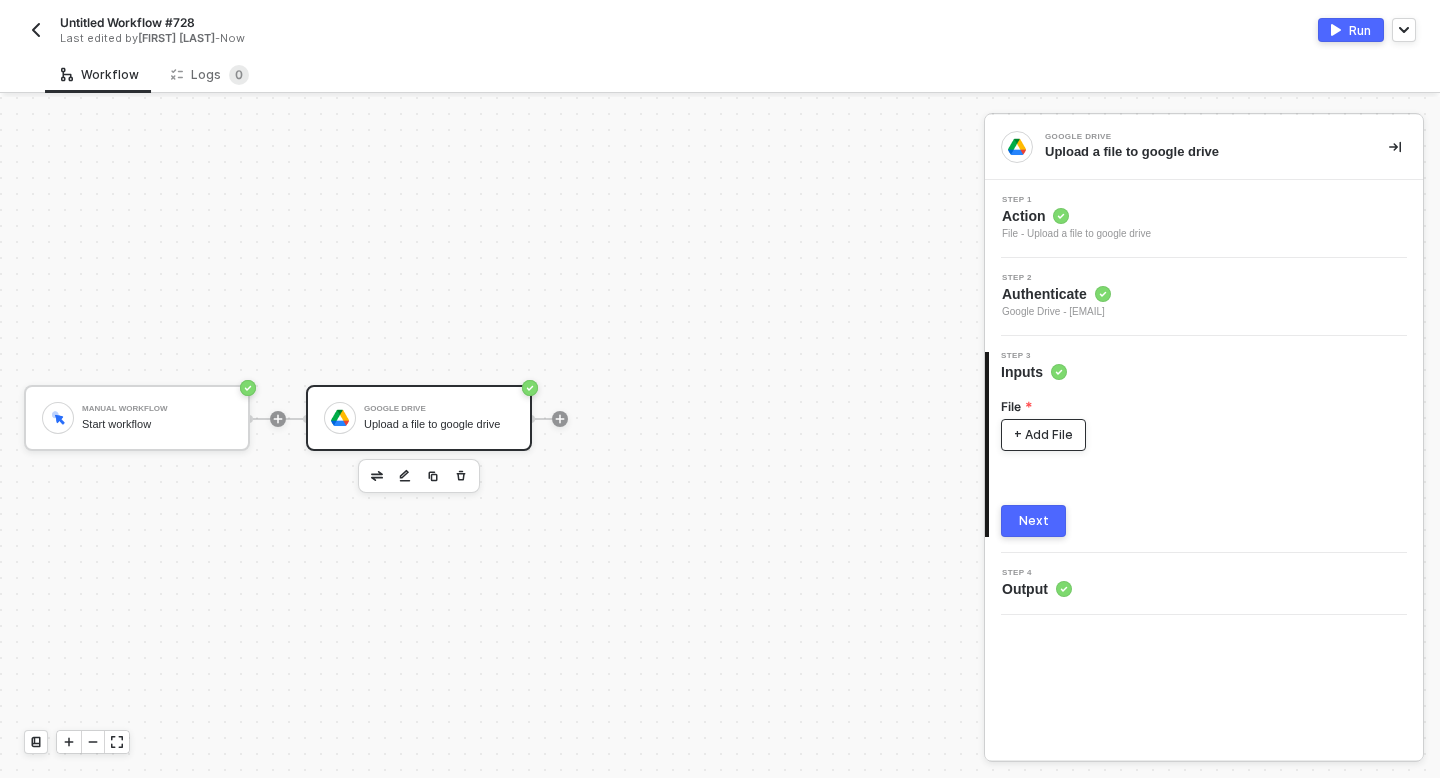 click on "+ Add File" at bounding box center [1043, 435] 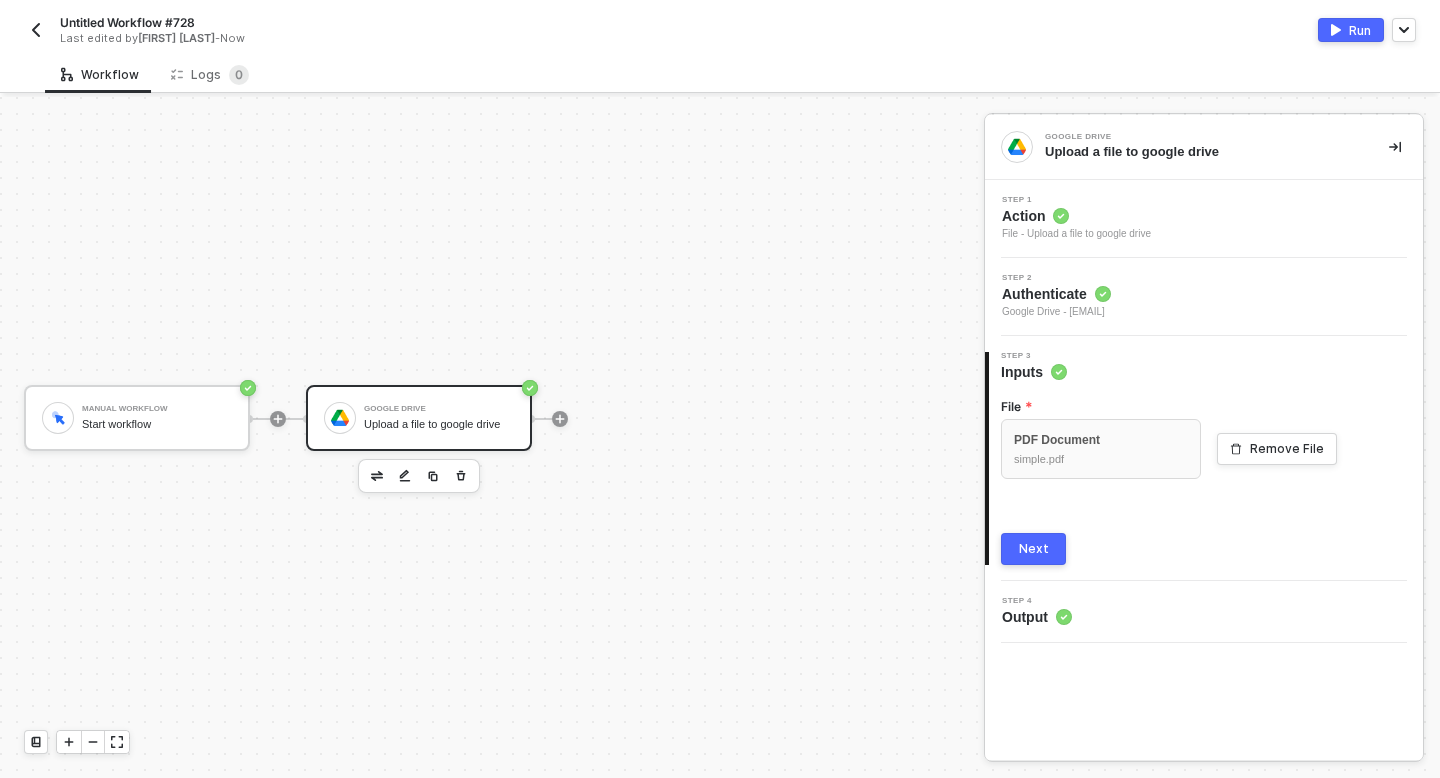 click on "Next" at bounding box center (1034, 549) 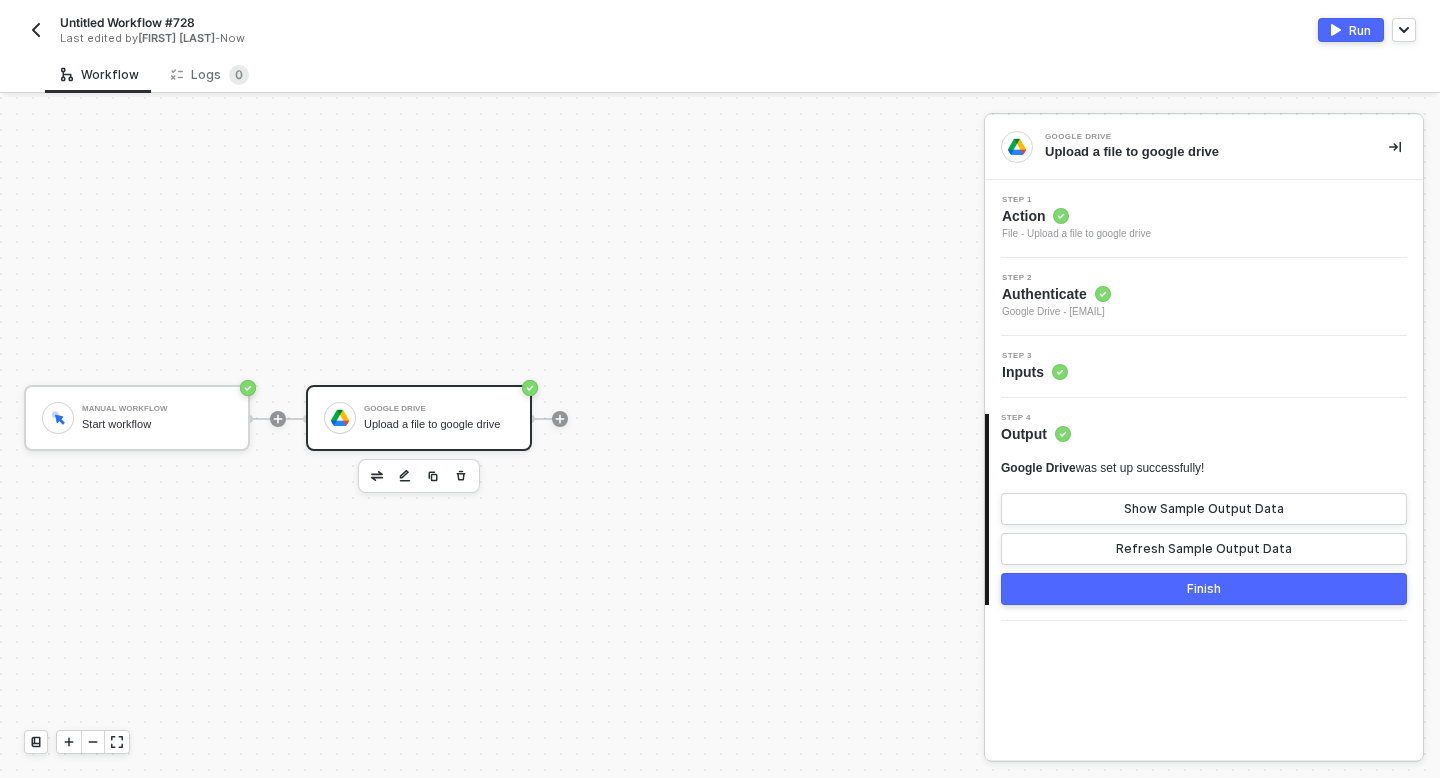 click on "Run" at bounding box center [1351, 30] 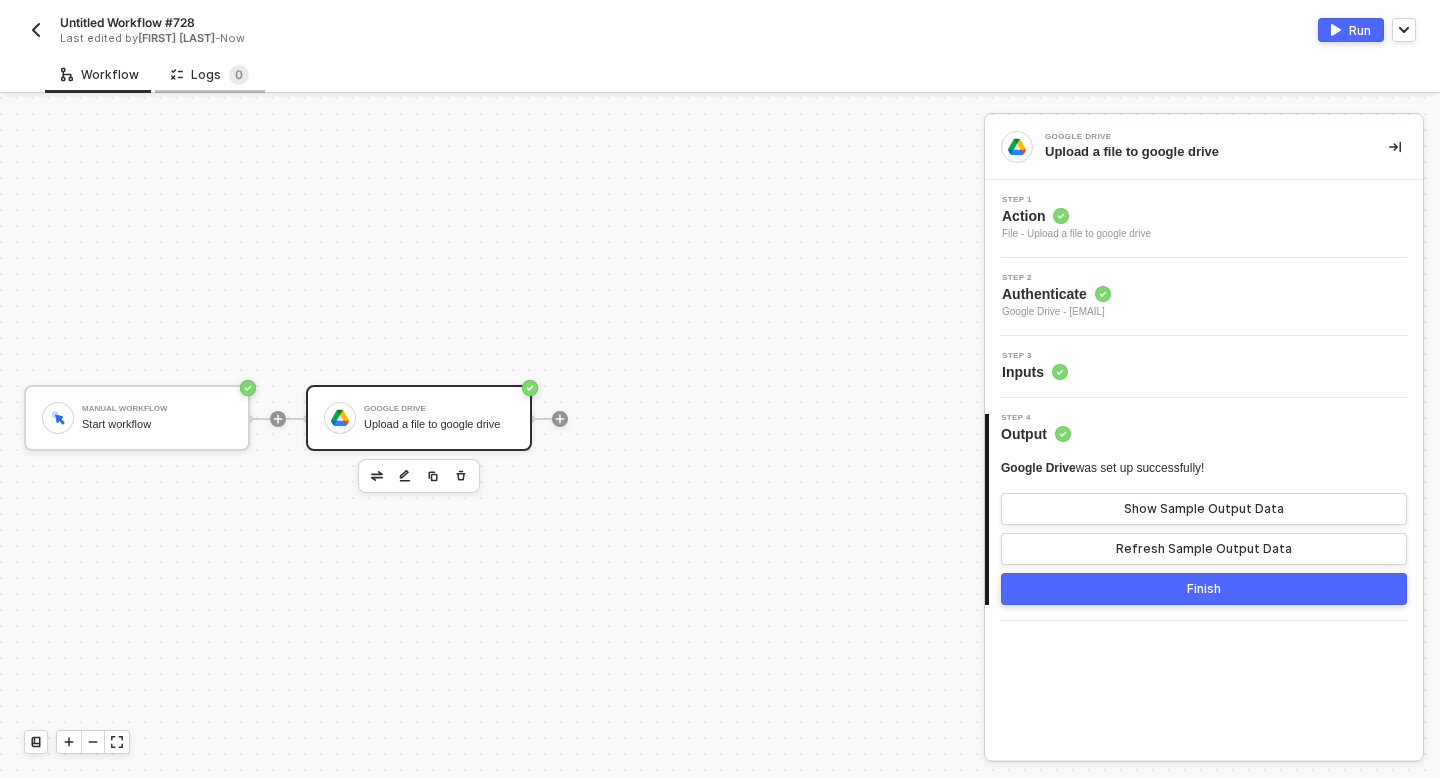 click on "Logs 0" at bounding box center [210, 75] 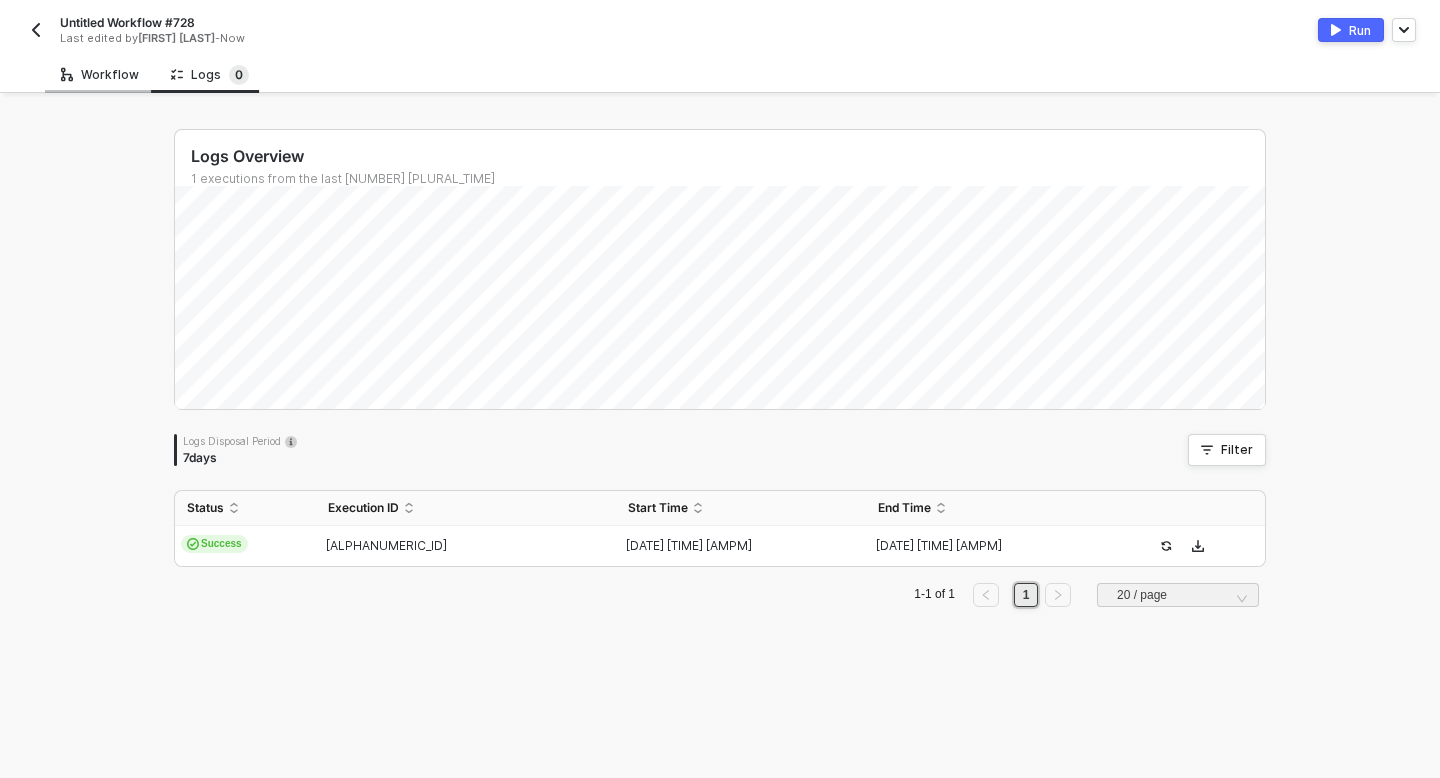 click on "Workflow" at bounding box center (100, 75) 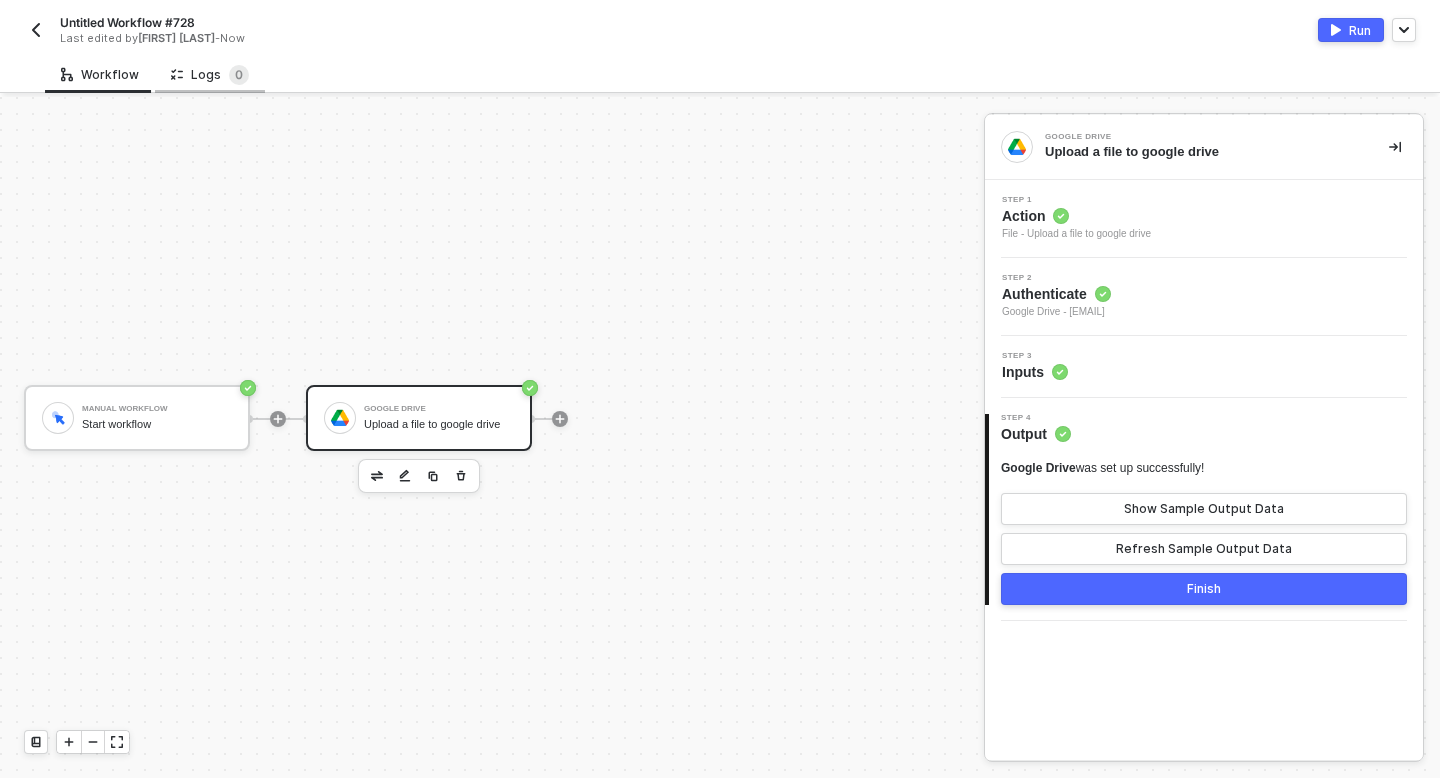 click on "Logs 0" at bounding box center [210, 75] 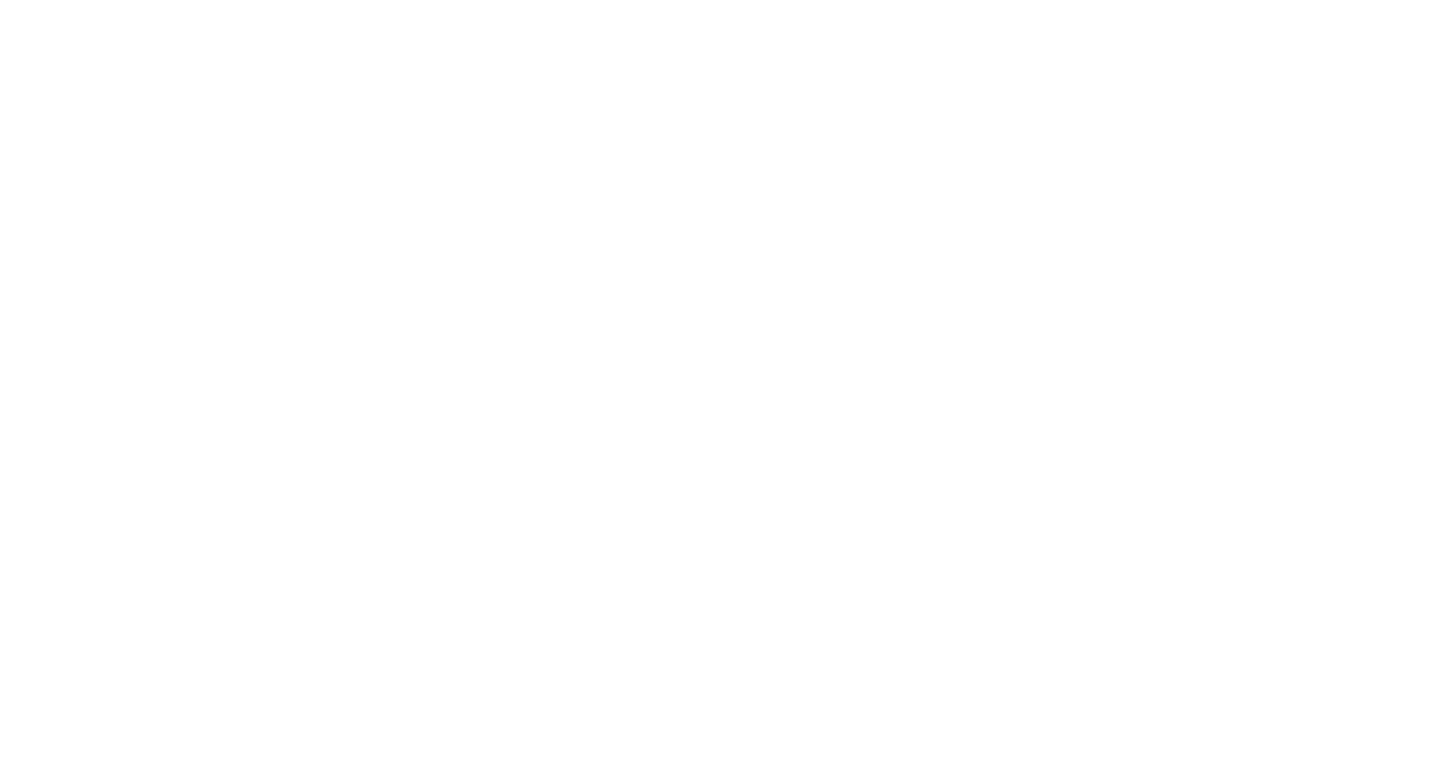 scroll, scrollTop: 0, scrollLeft: 0, axis: both 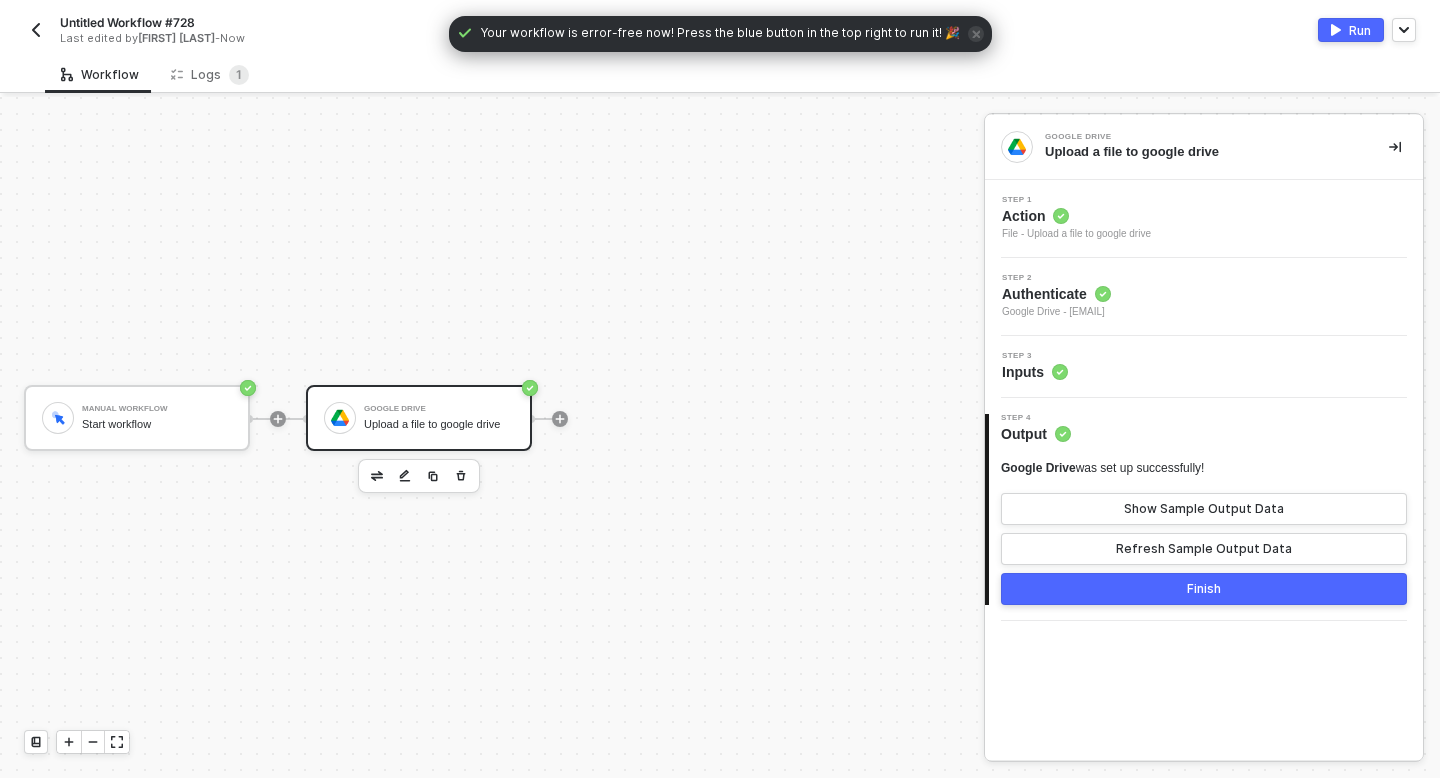 click on "Step 3 Inputs" at bounding box center [1206, 367] 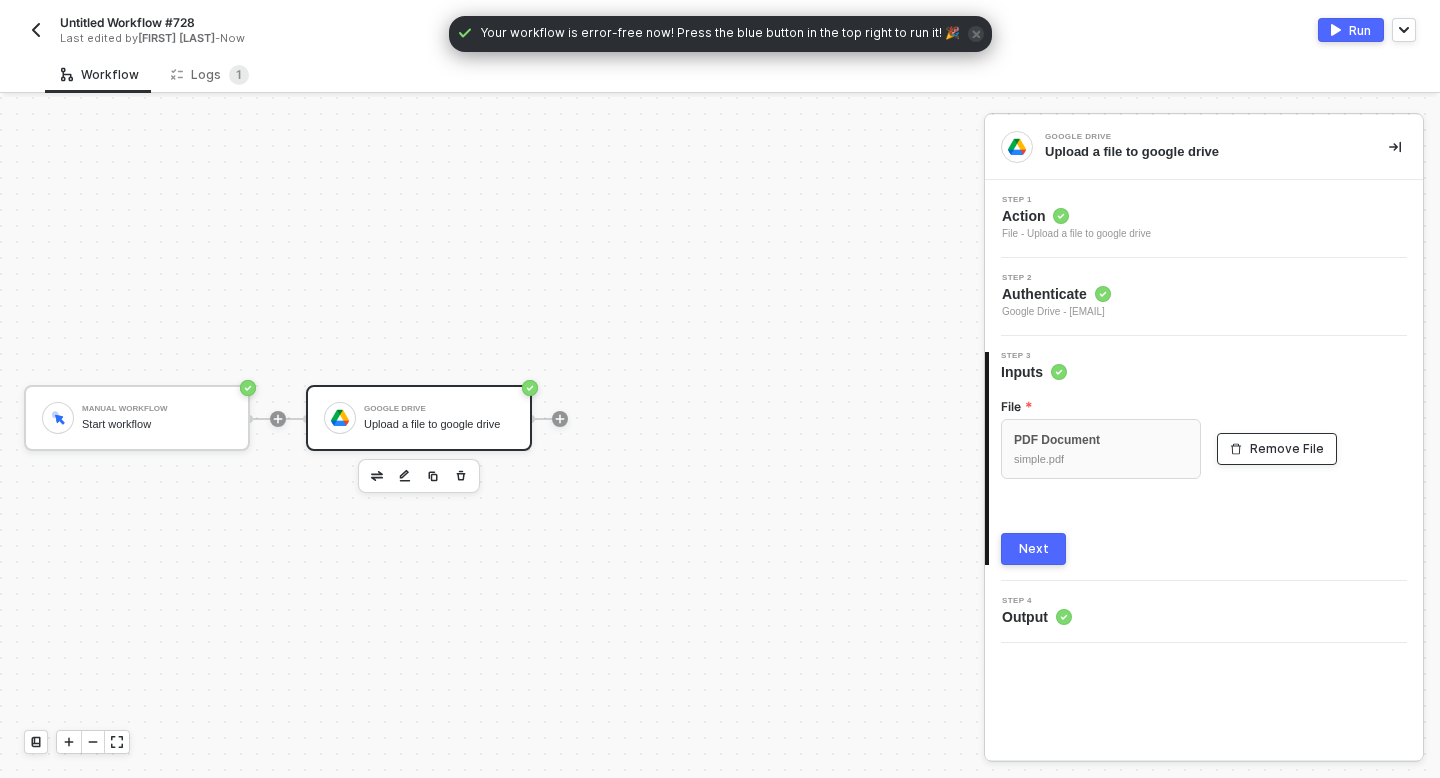 click on "Remove File" at bounding box center [1287, 449] 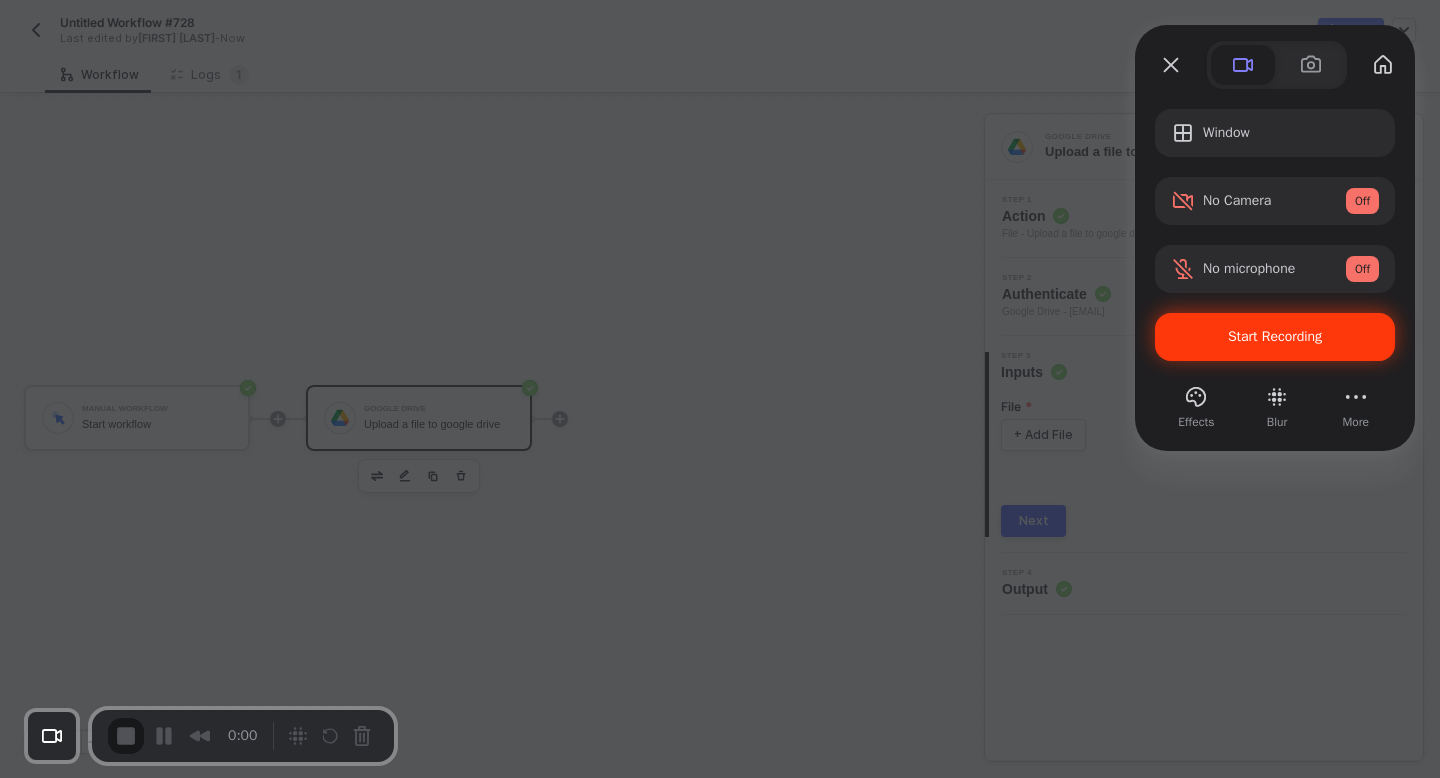 click on "Start Recording" at bounding box center (1275, 337) 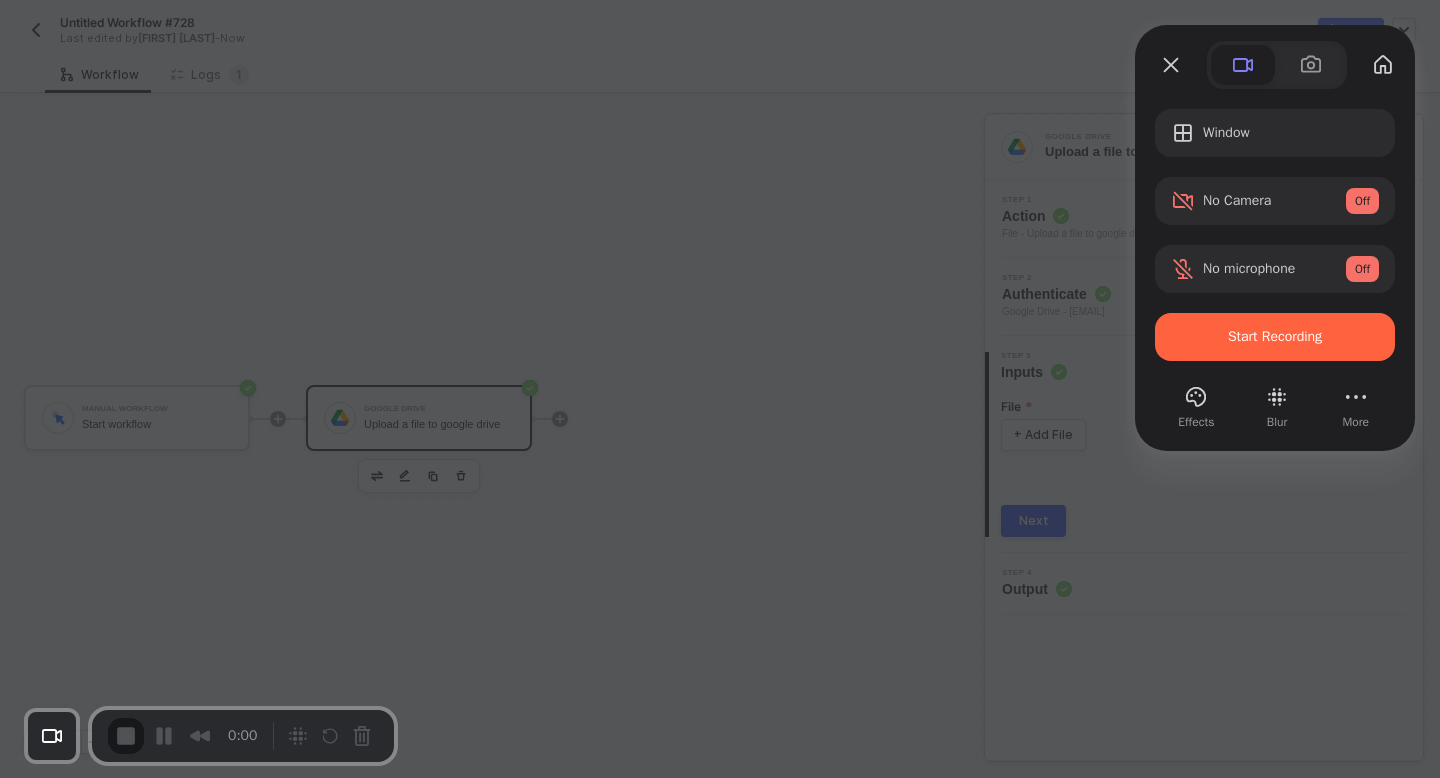 click on "Yes, proceed" at bounding box center [387, 1746] 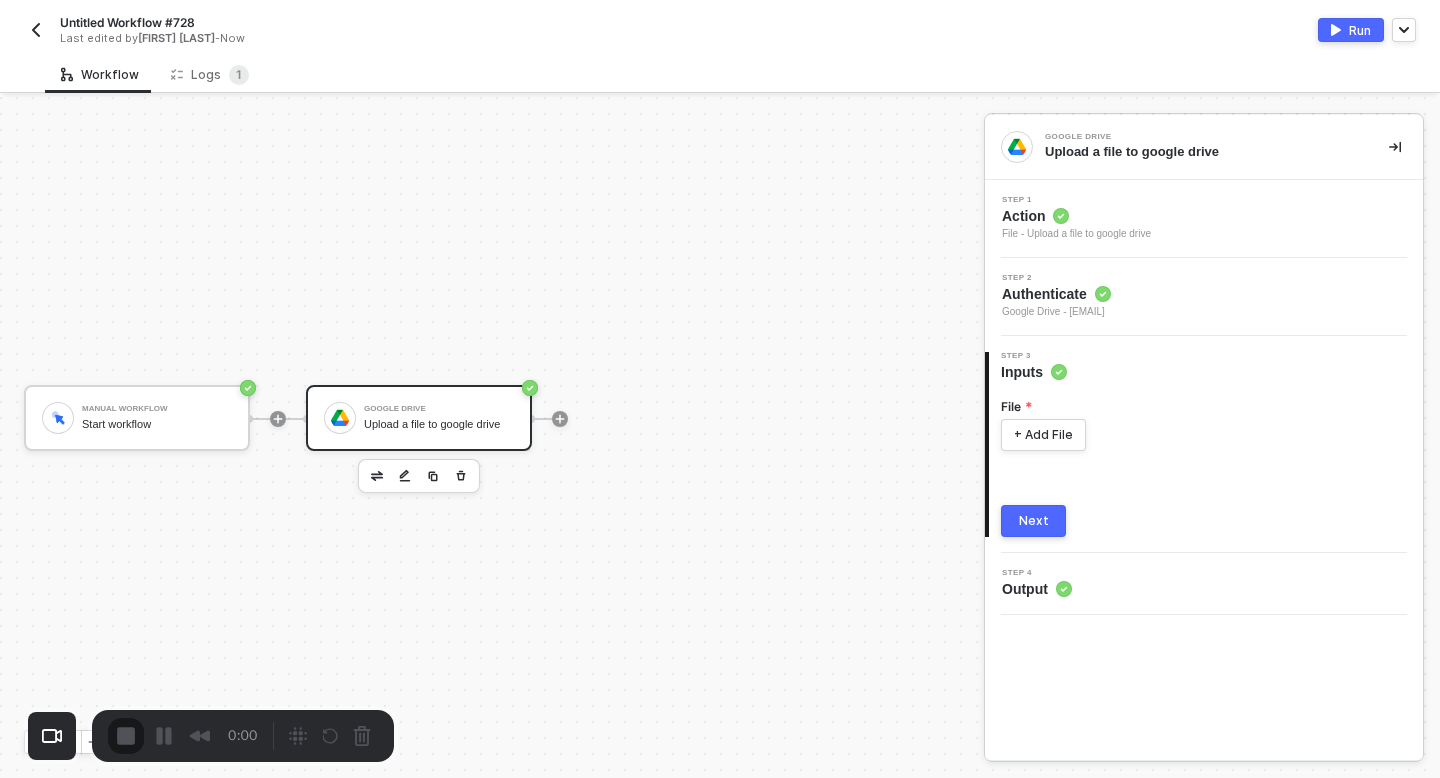 click on "Skip" at bounding box center [720, 809] 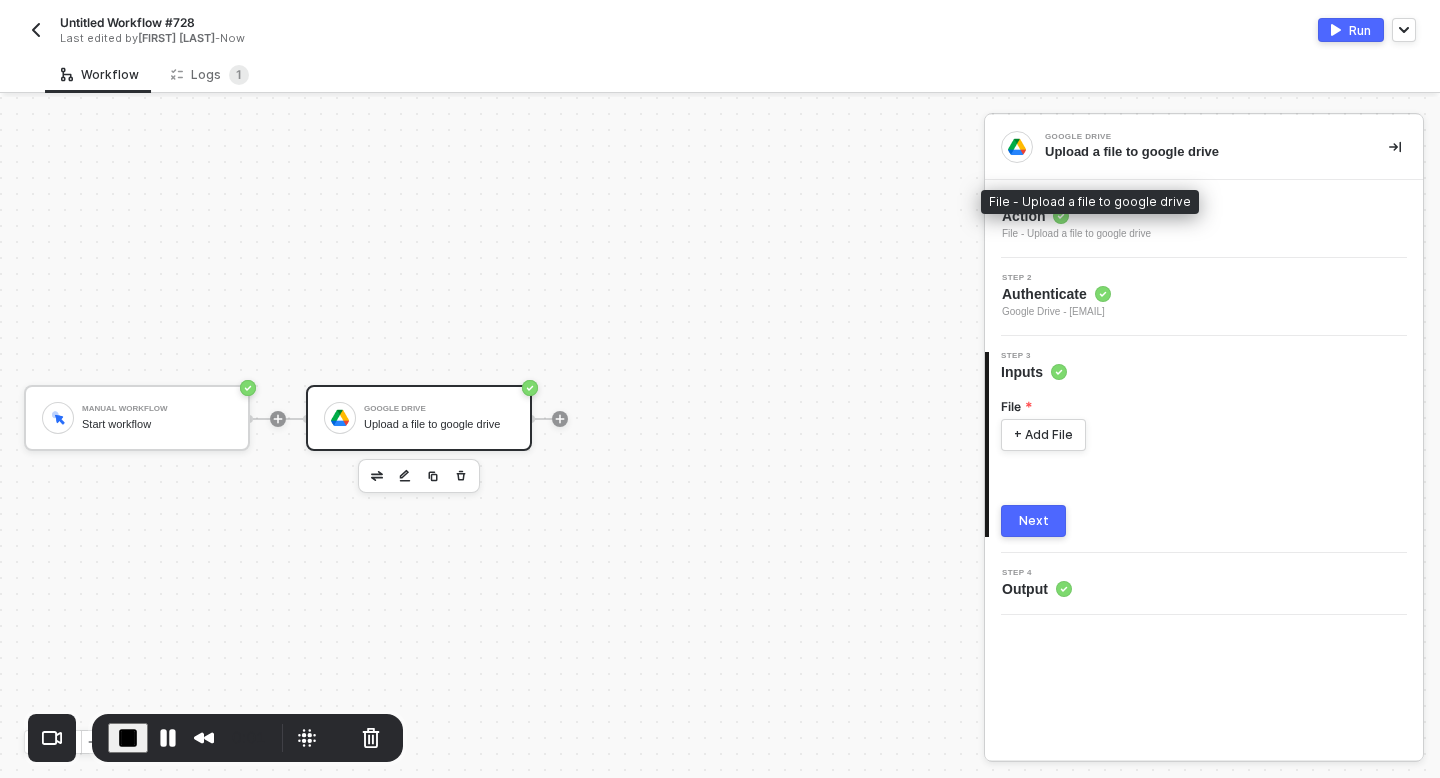 click on "File - Upload a file to google drive" at bounding box center (1076, 234) 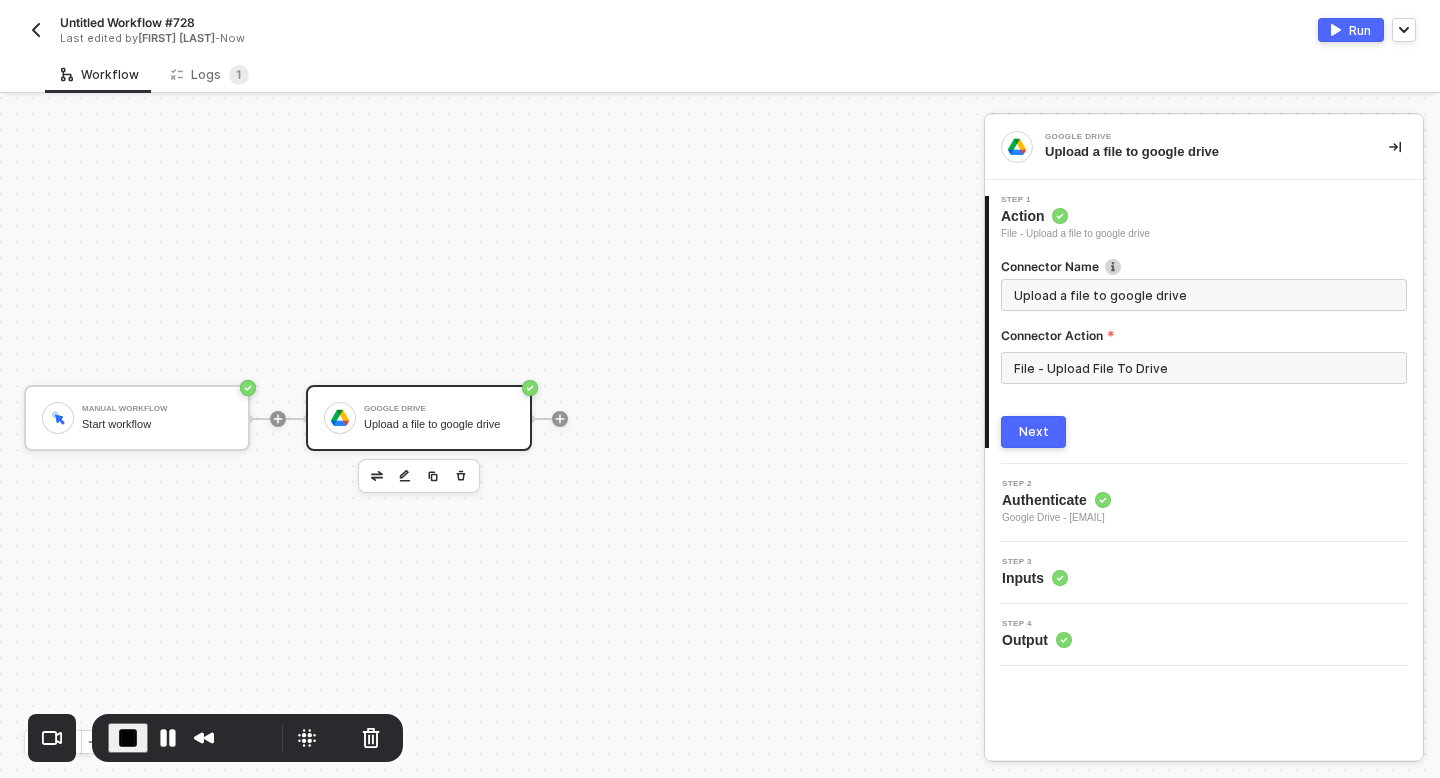 click on "Next" at bounding box center (1033, 432) 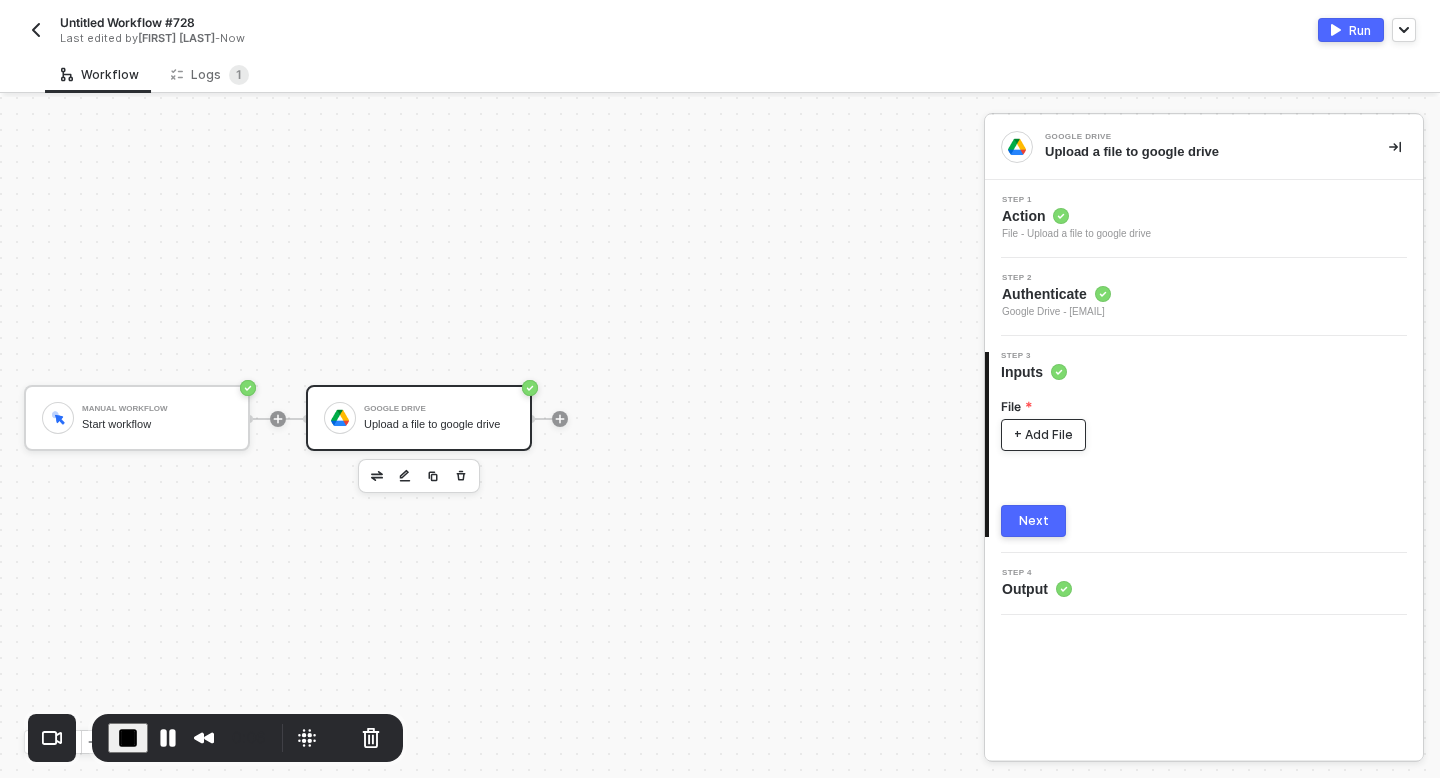 click on "+ Add File" at bounding box center [1043, 435] 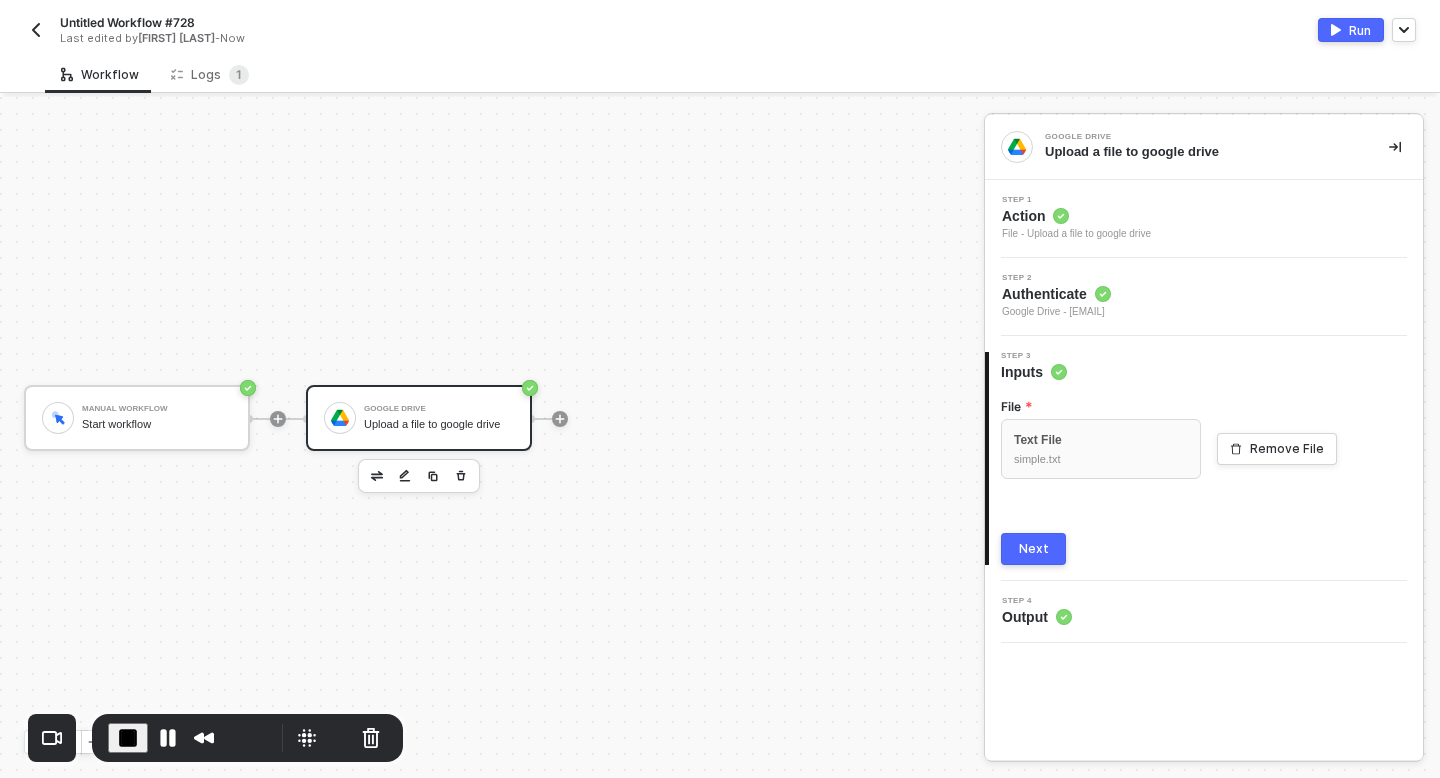 click on "Next" at bounding box center (1033, 549) 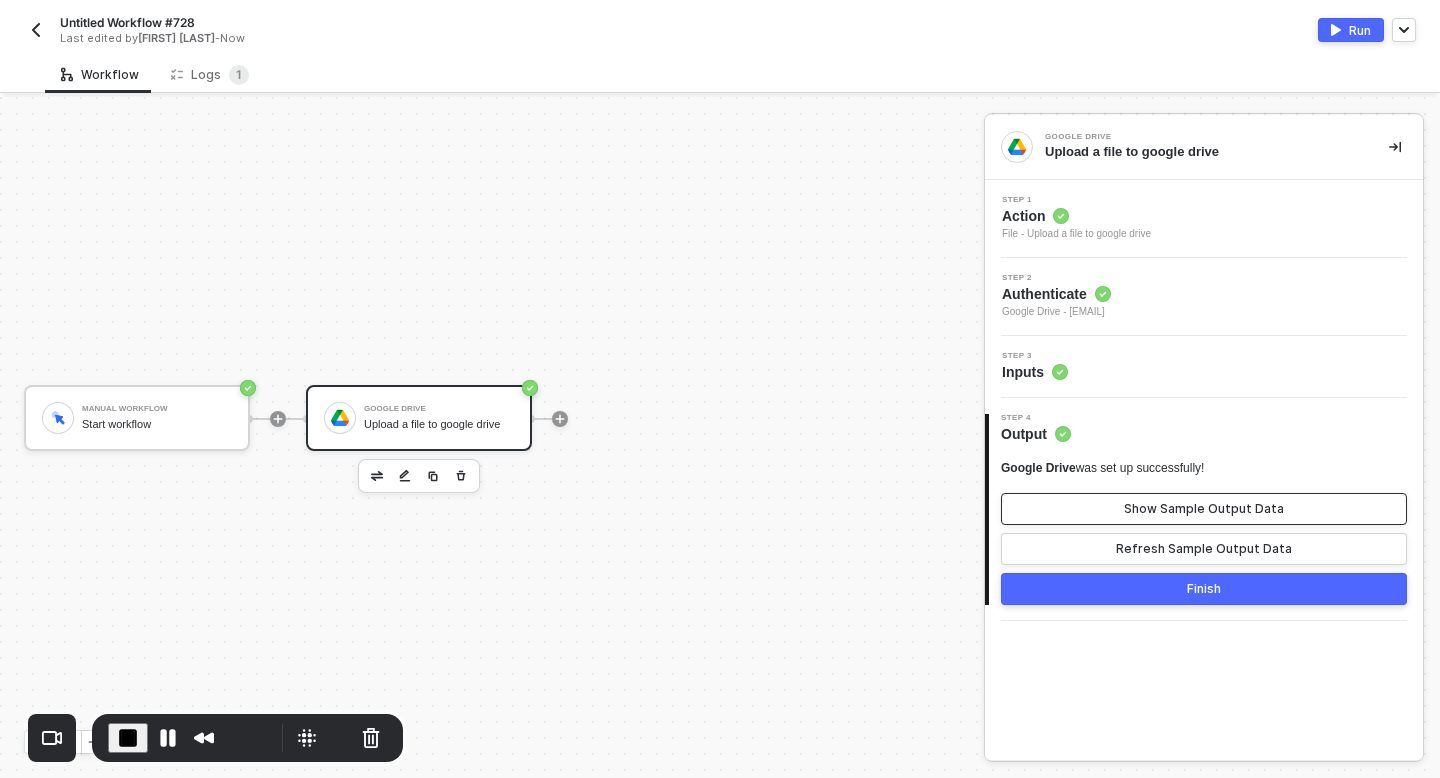 click on "Show Sample Output Data" at bounding box center [1204, 509] 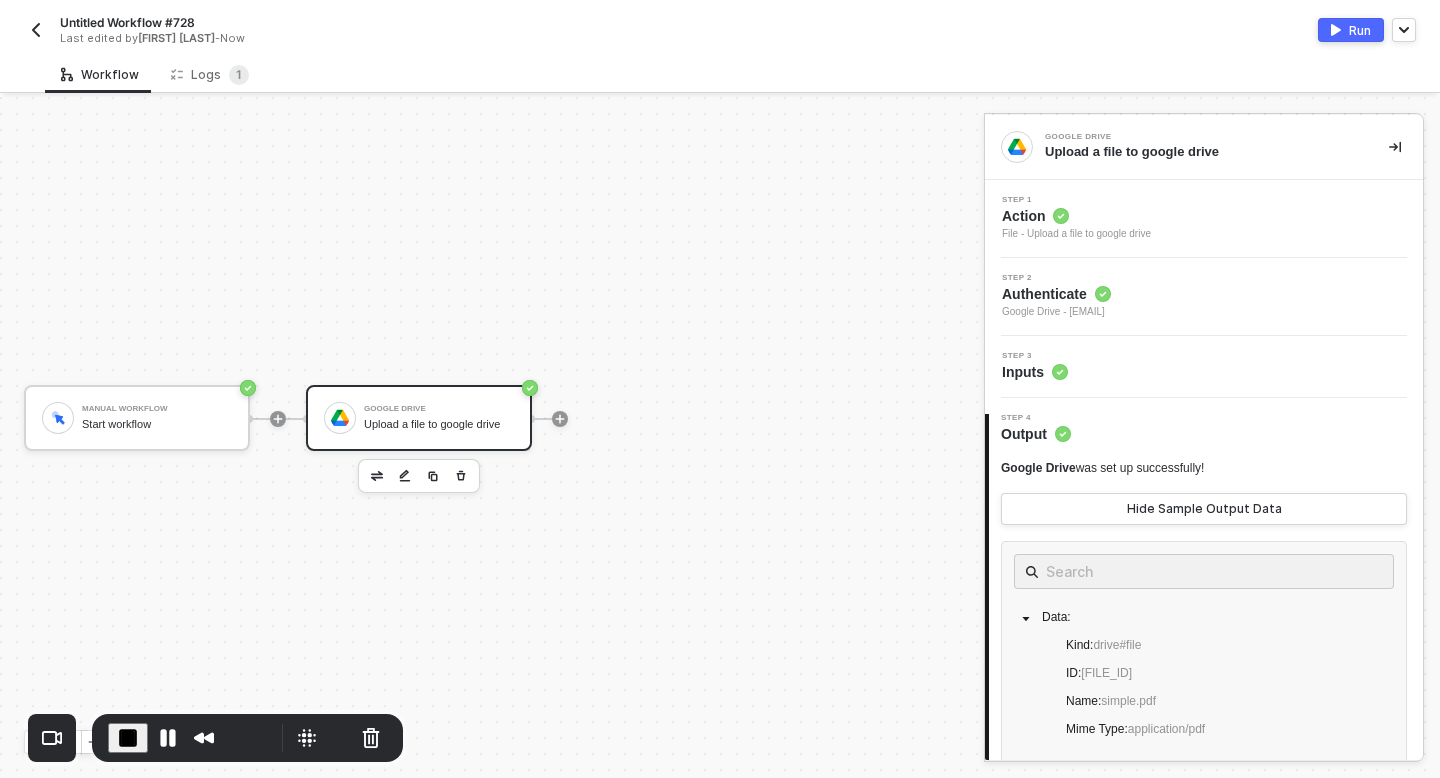 click at bounding box center [1336, 30] 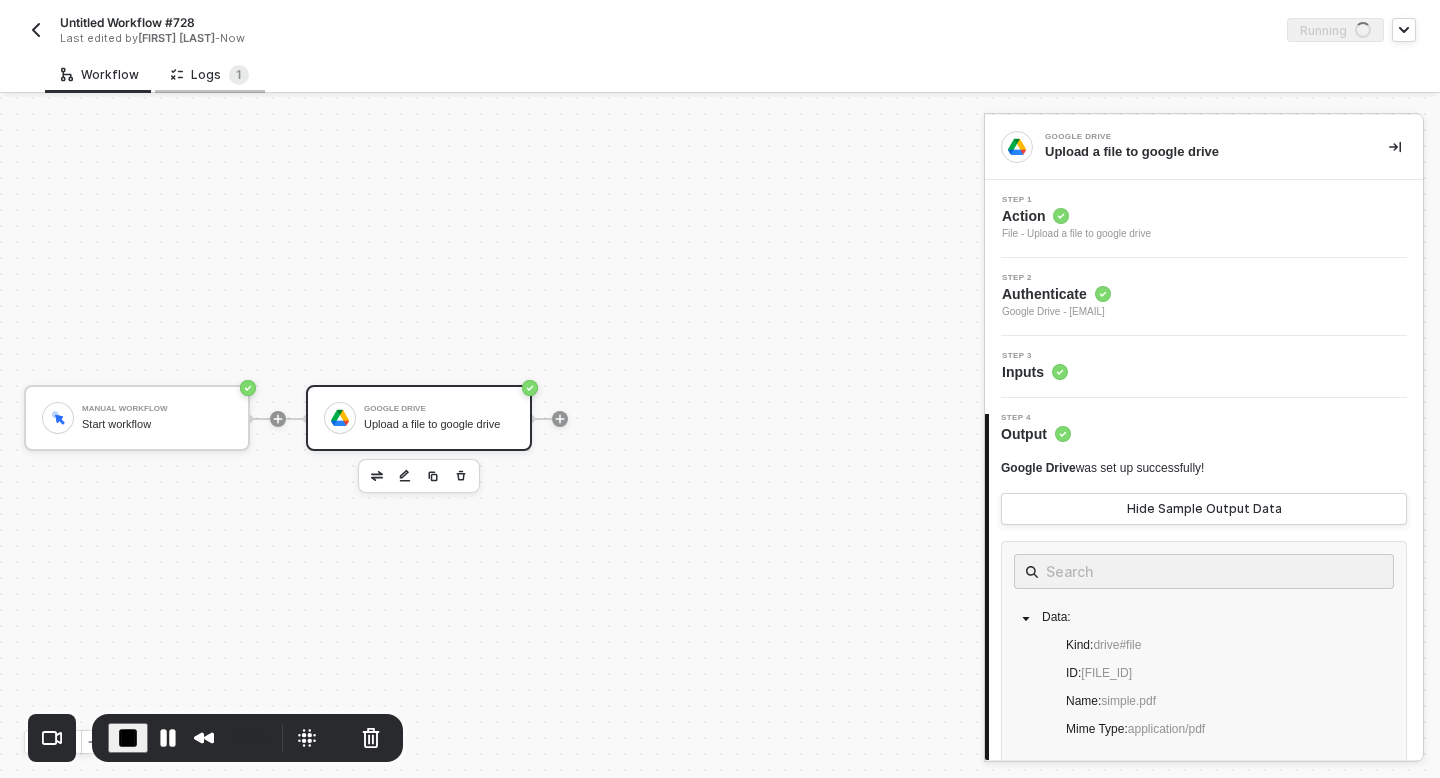 click on "Logs 1" at bounding box center [210, 75] 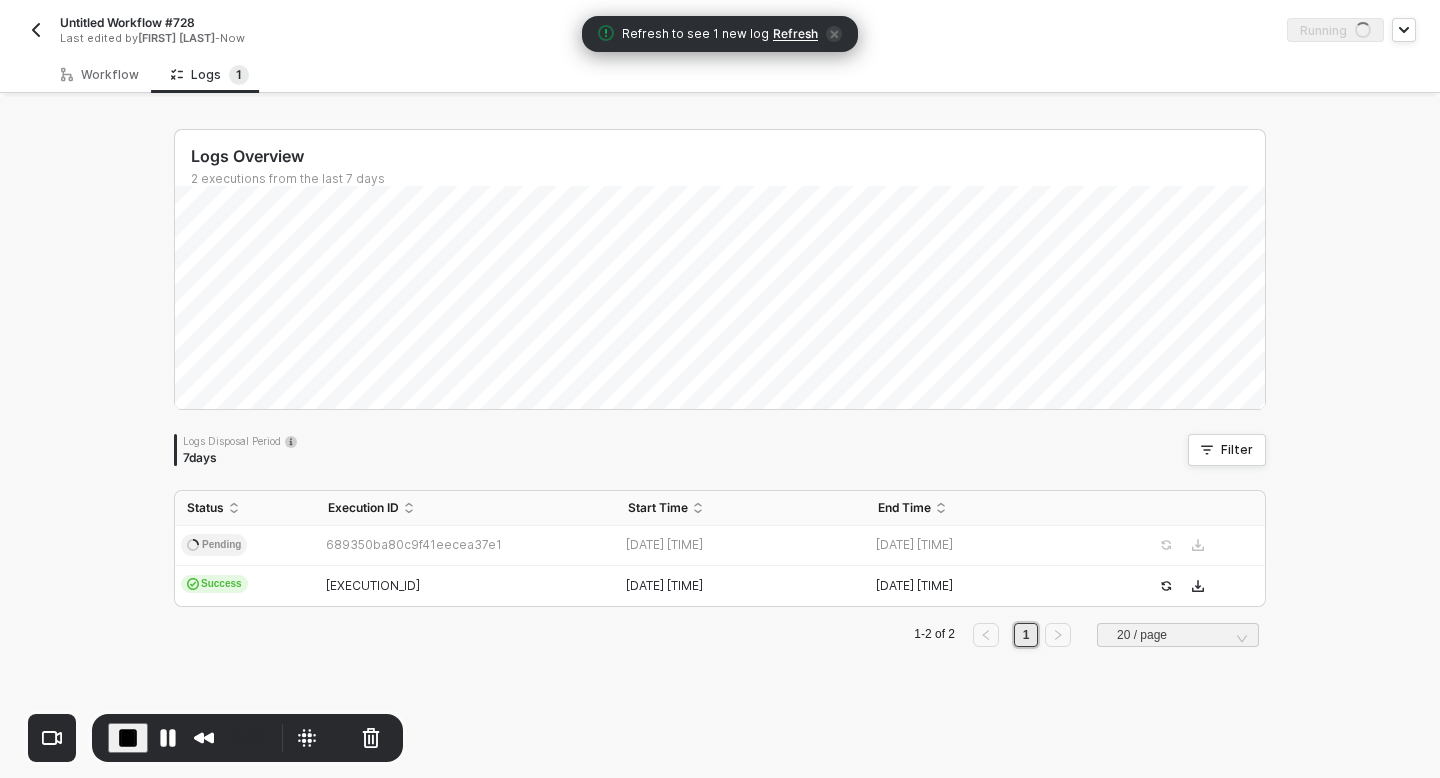 click on "Refresh" at bounding box center [795, 34] 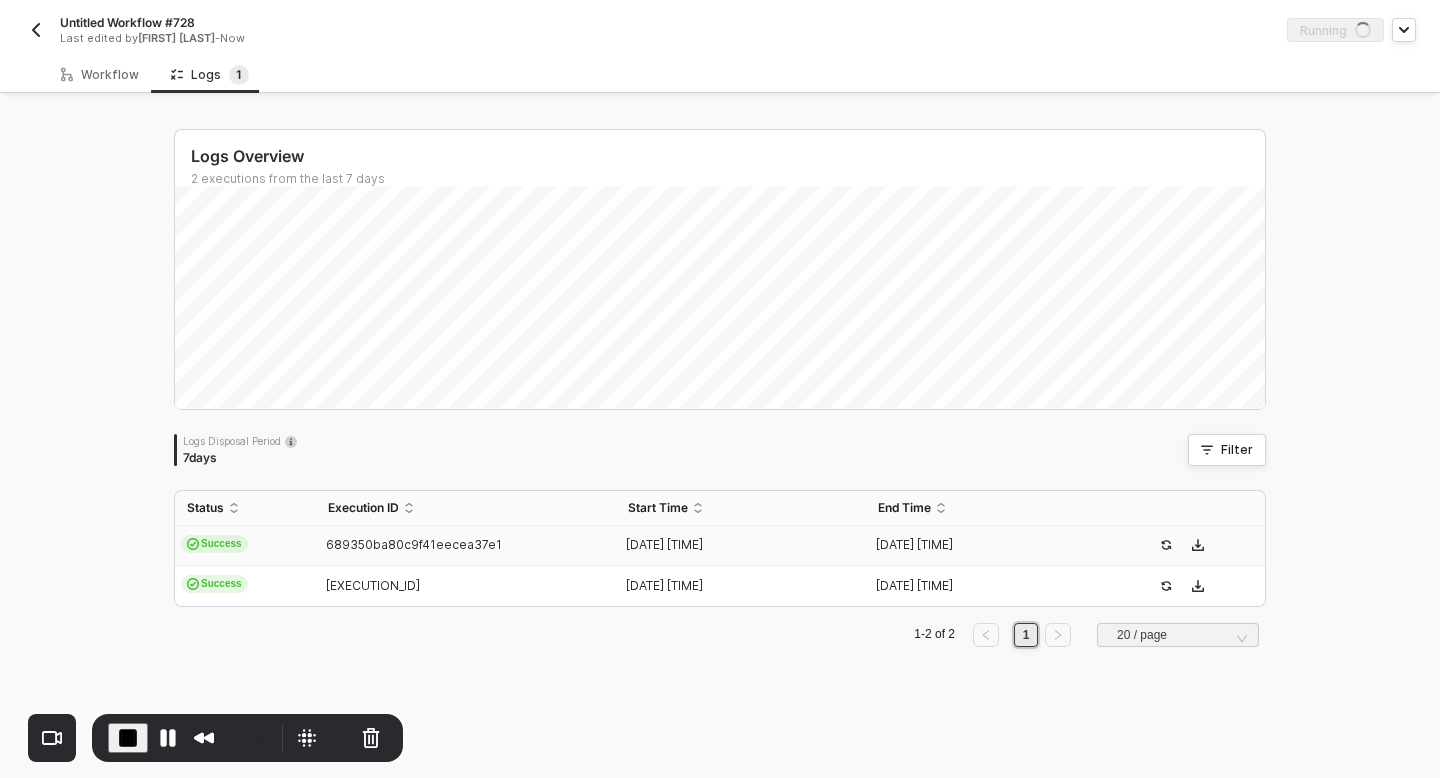 click on "Success" at bounding box center (214, 544) 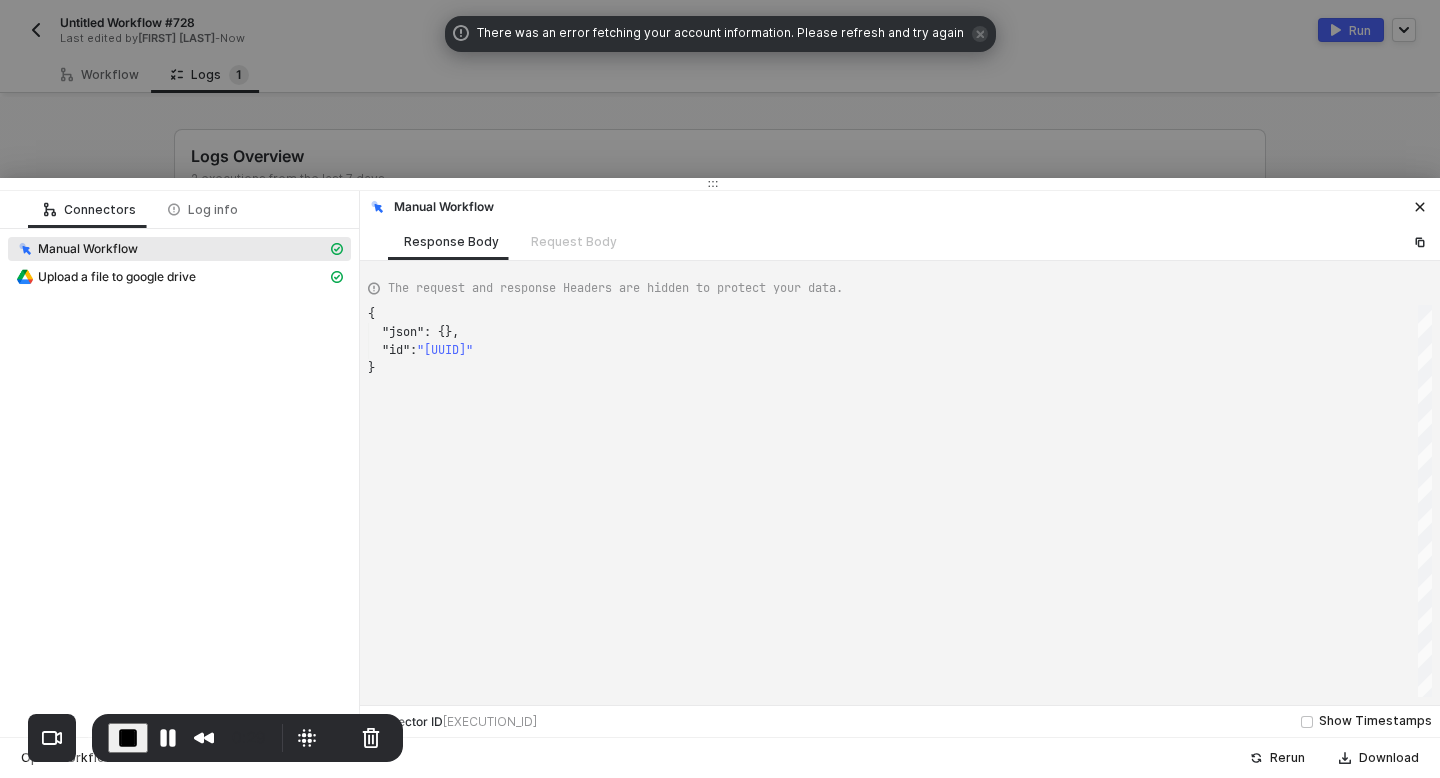 scroll, scrollTop: 54, scrollLeft: 0, axis: vertical 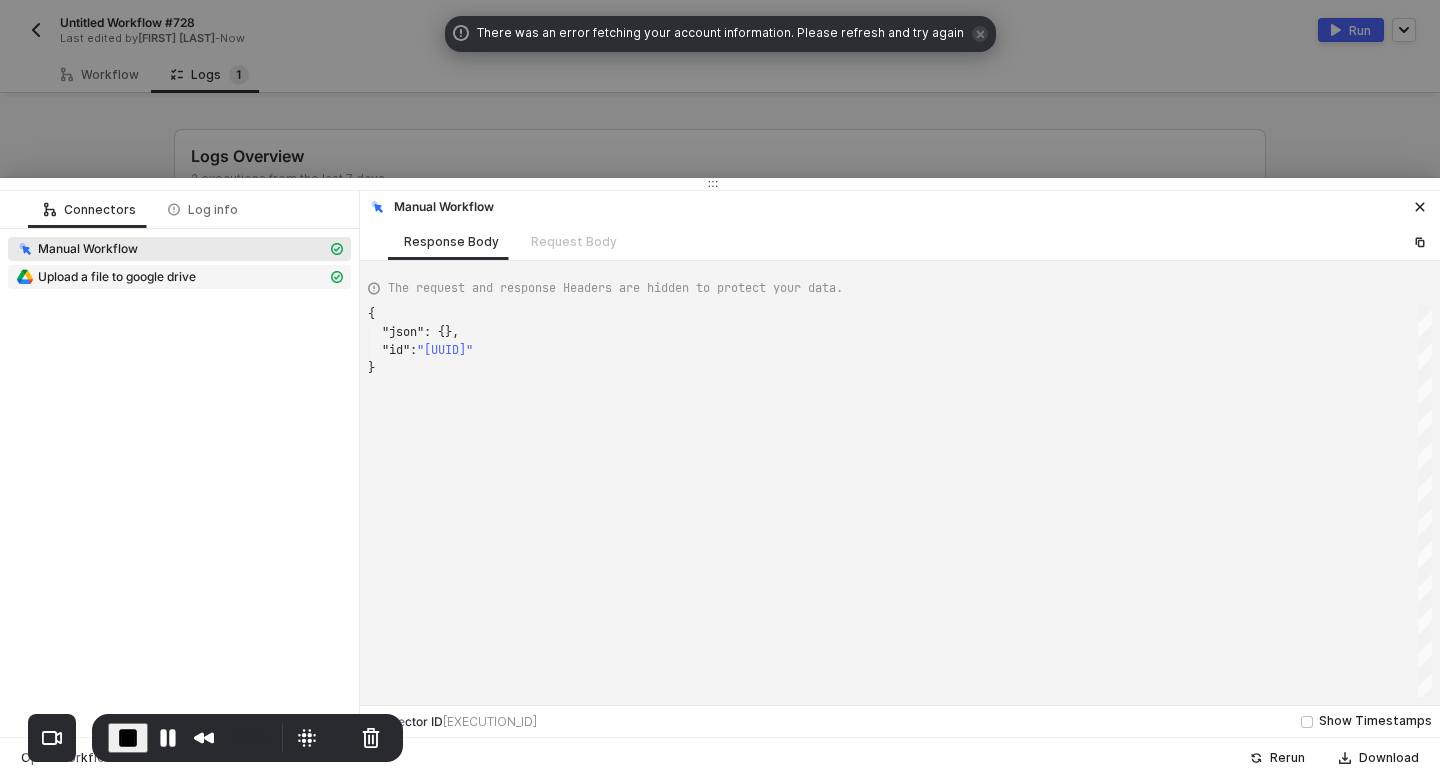 click on "Upload a file to google drive" at bounding box center (117, 277) 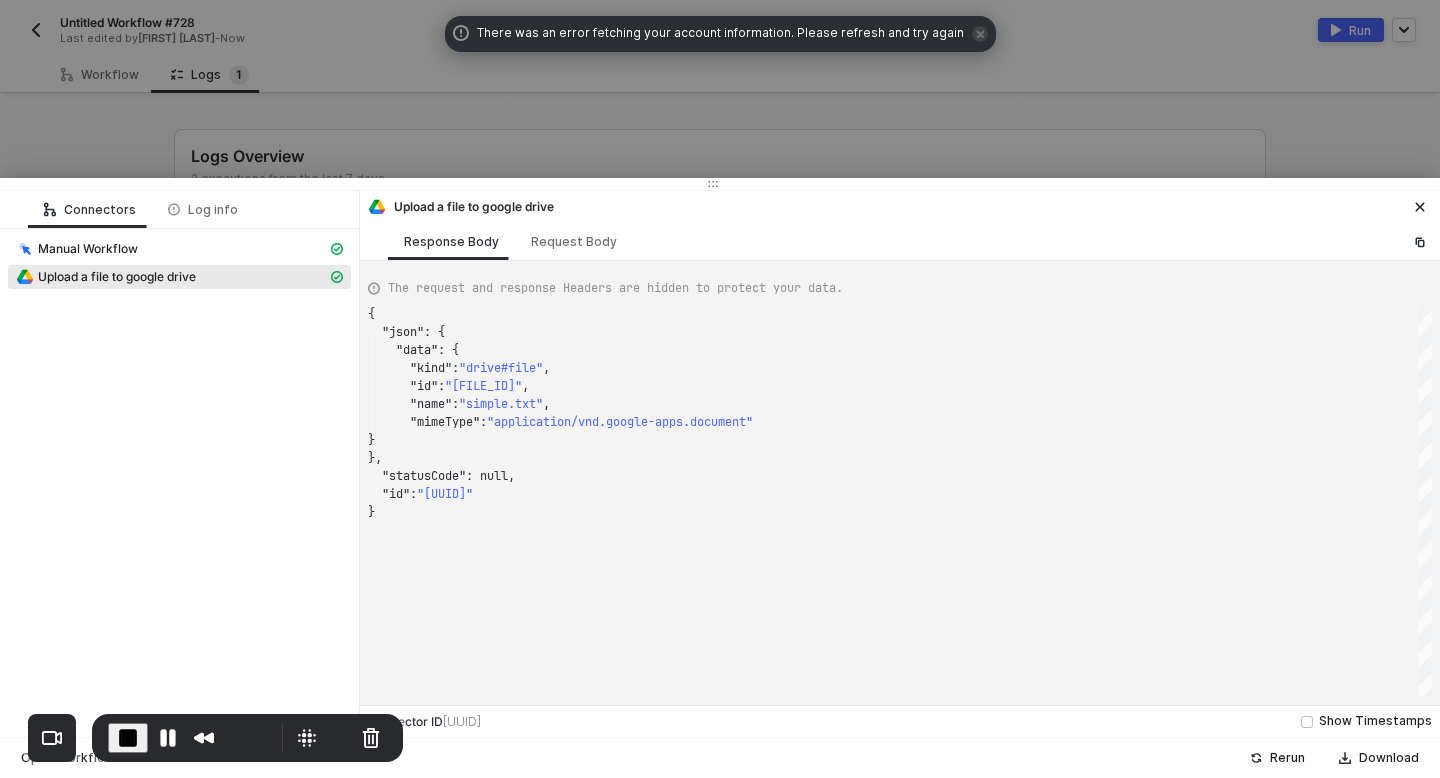 scroll, scrollTop: 180, scrollLeft: 0, axis: vertical 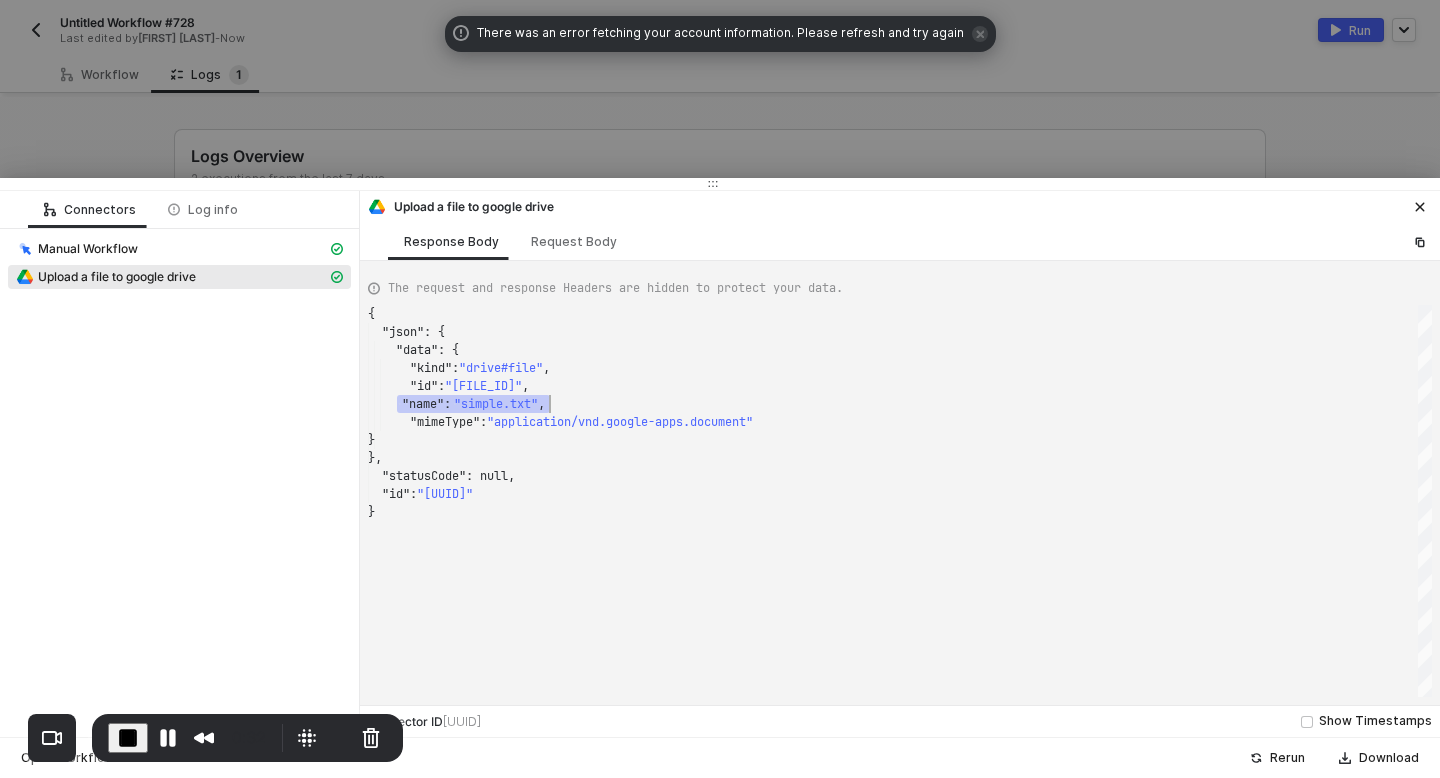 drag, startPoint x: 399, startPoint y: 404, endPoint x: 576, endPoint y: 405, distance: 177.00282 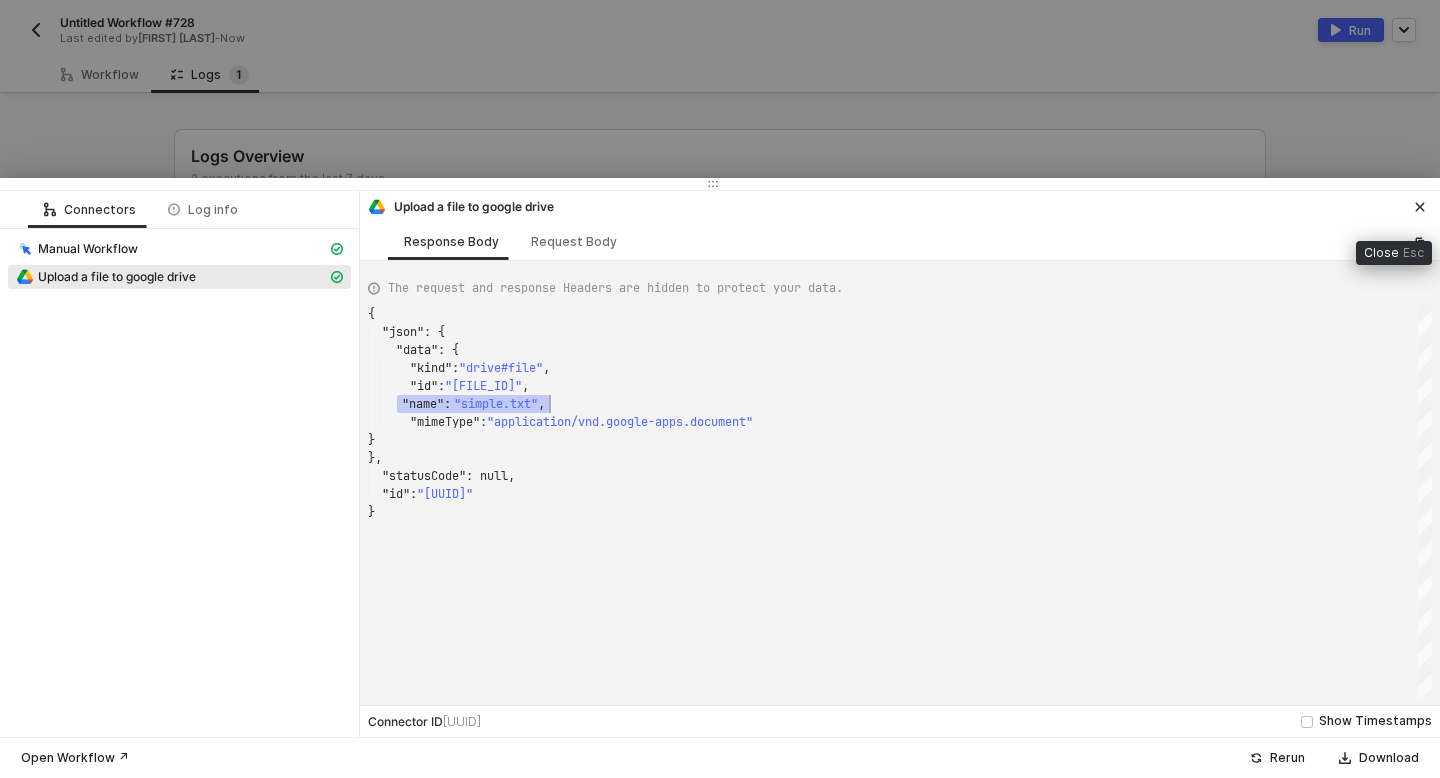 click at bounding box center [1420, 207] 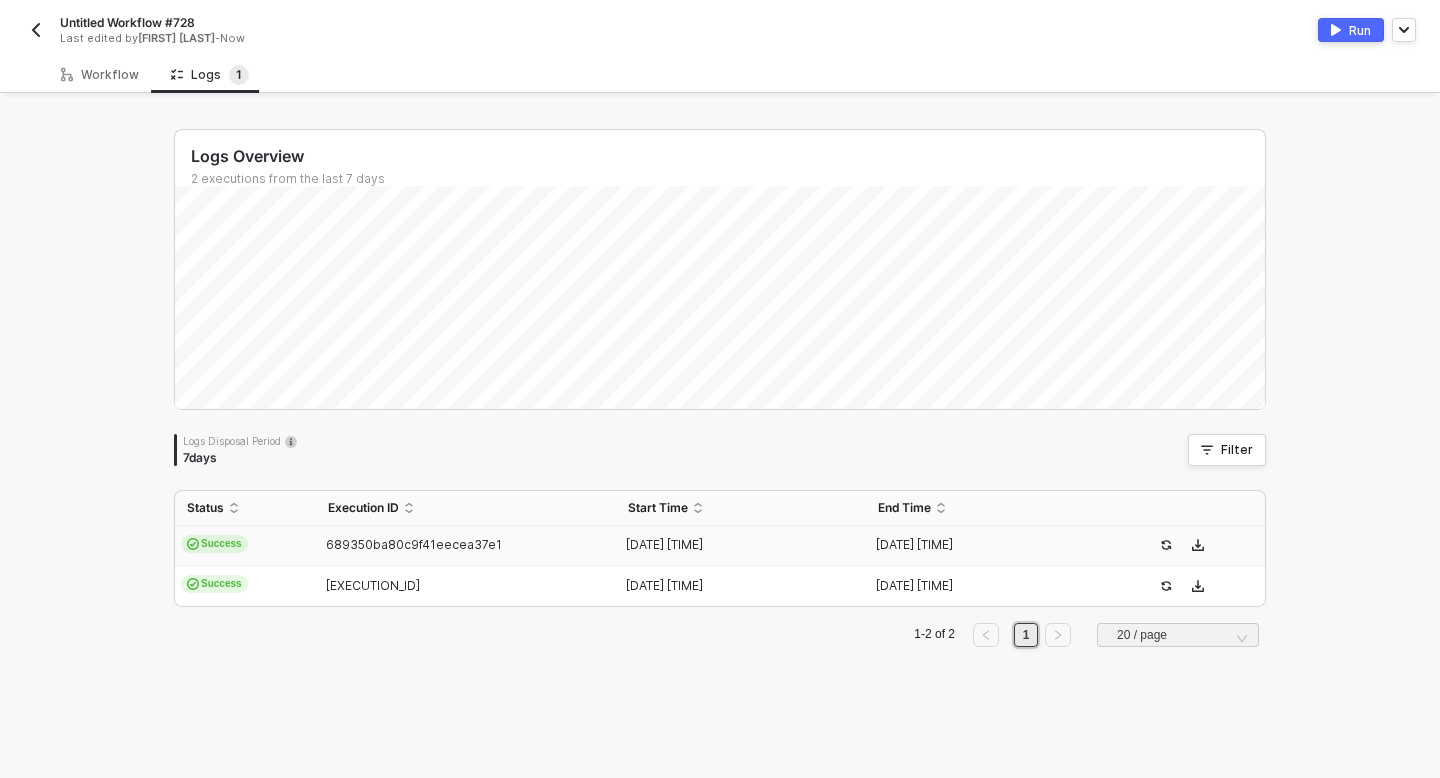 click on "Untitled Workflow #728 Last edited by  devansh mehta  -  Now Run" at bounding box center [720, 28] 